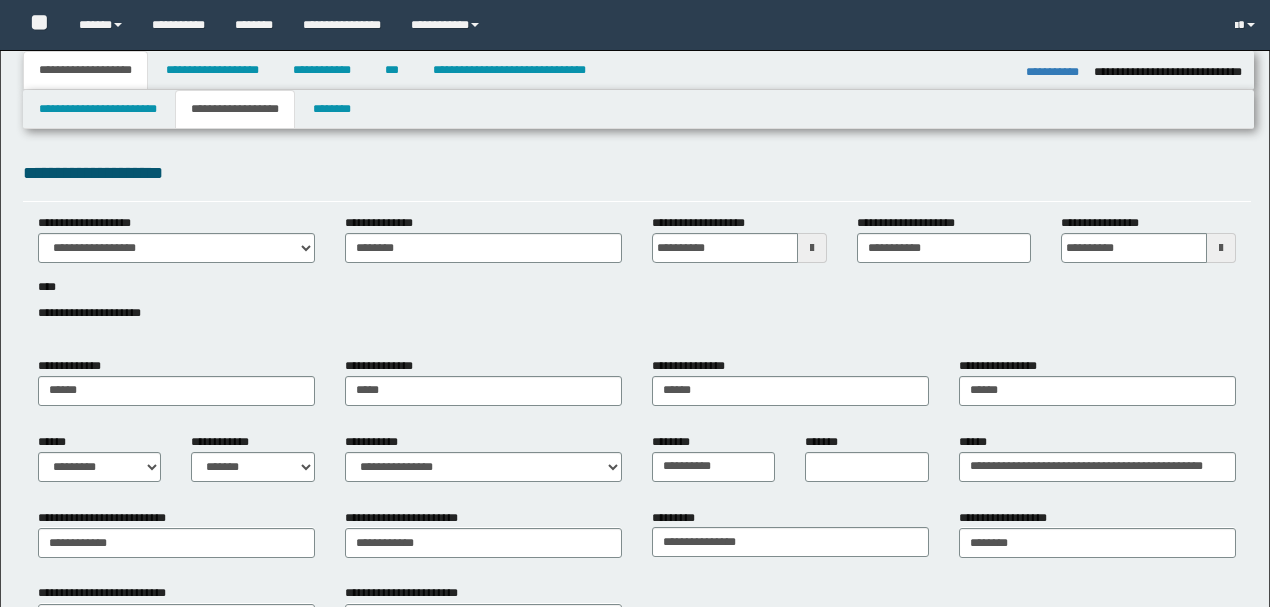select on "*" 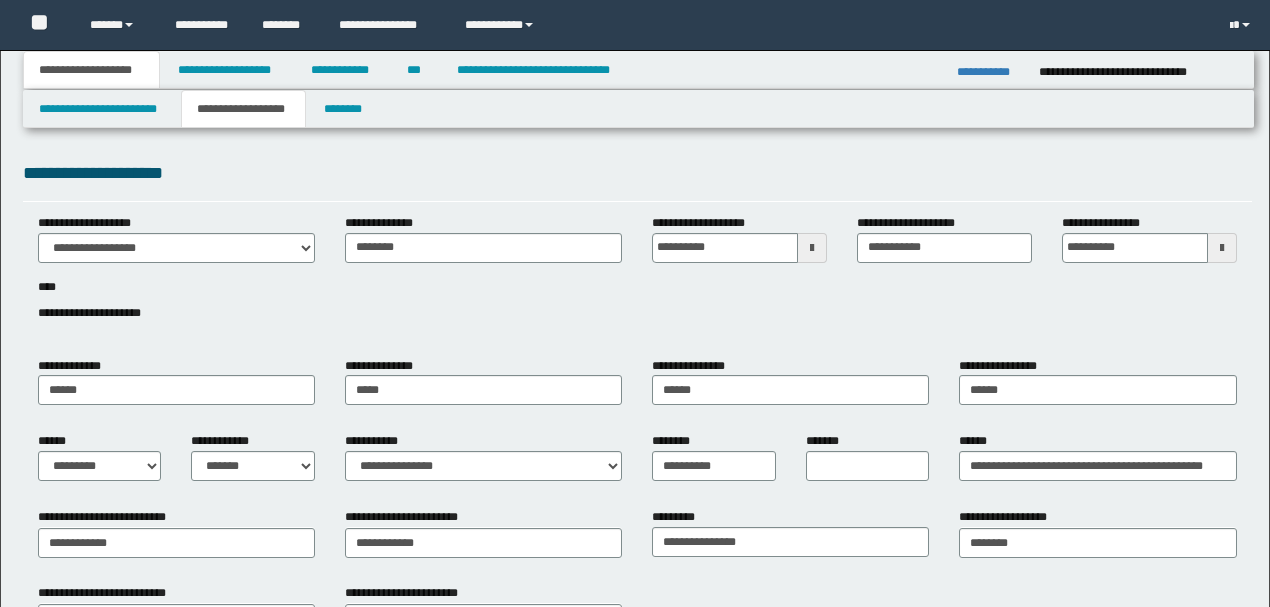 scroll, scrollTop: 0, scrollLeft: 0, axis: both 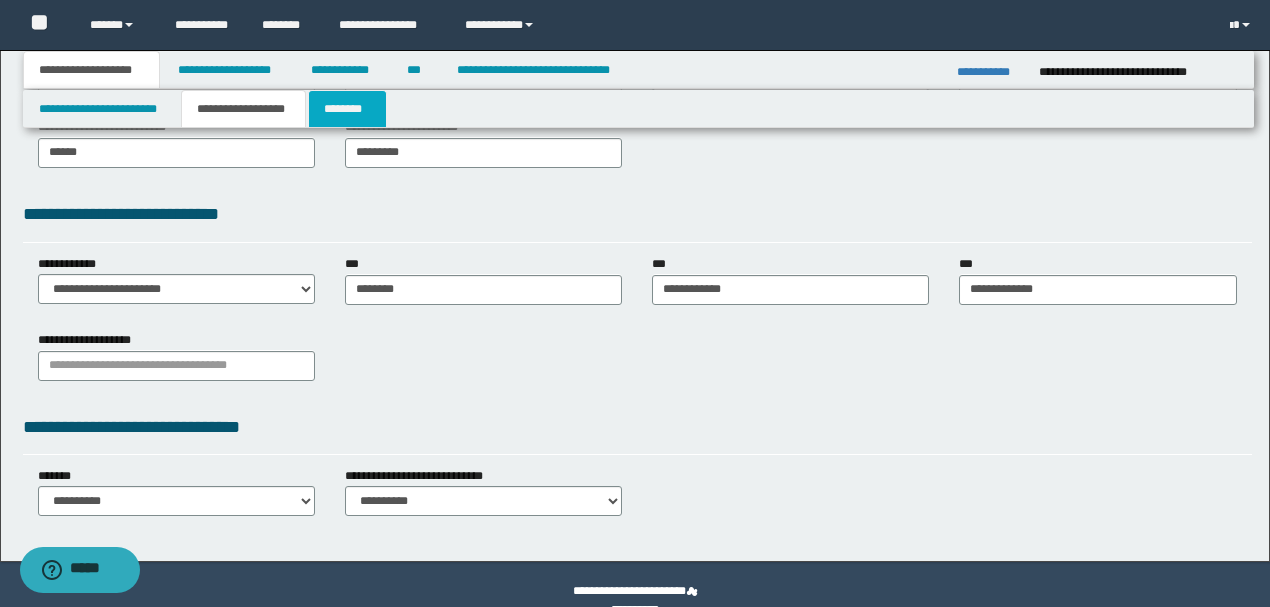 click on "********" at bounding box center [347, 109] 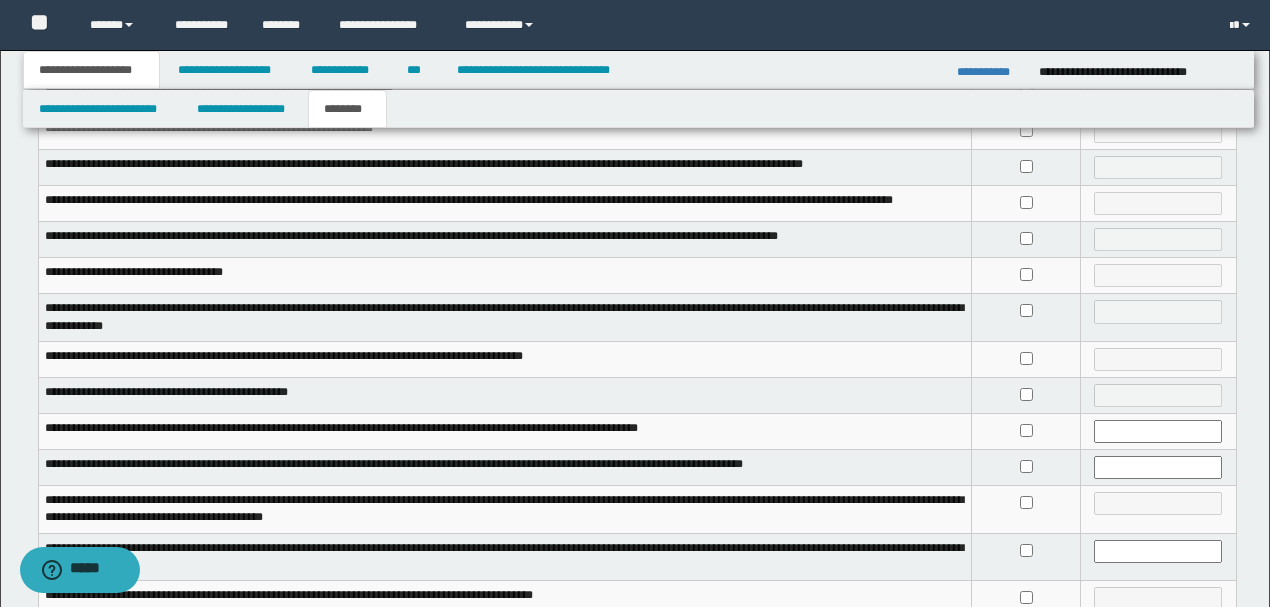 scroll, scrollTop: 266, scrollLeft: 0, axis: vertical 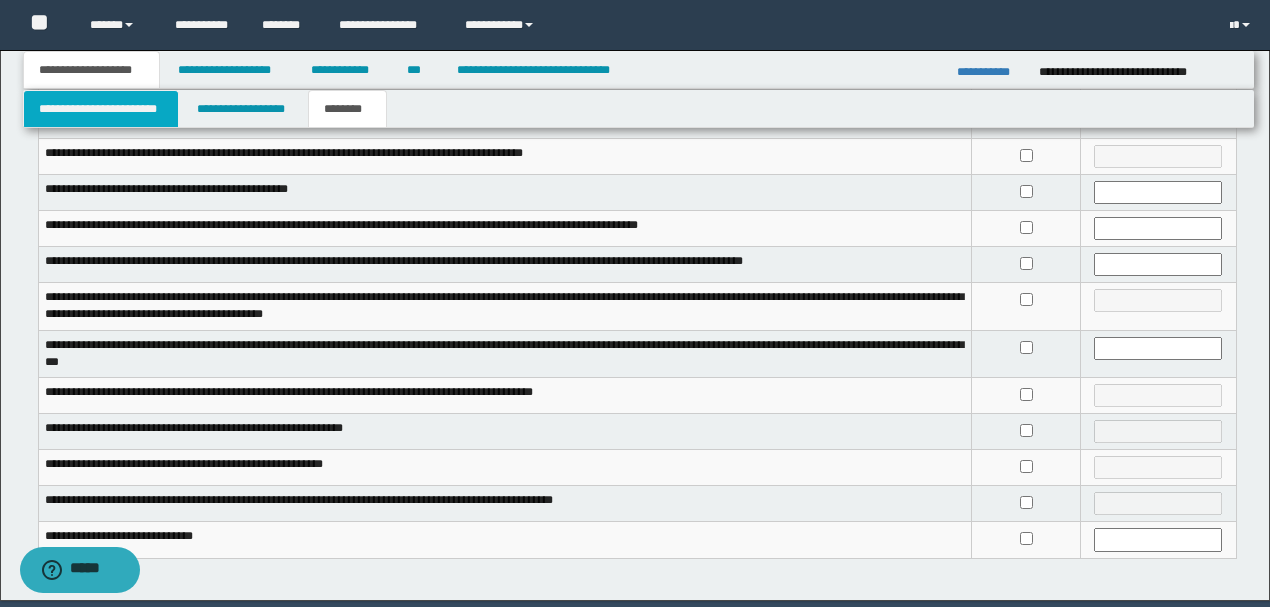 click on "**********" at bounding box center [101, 109] 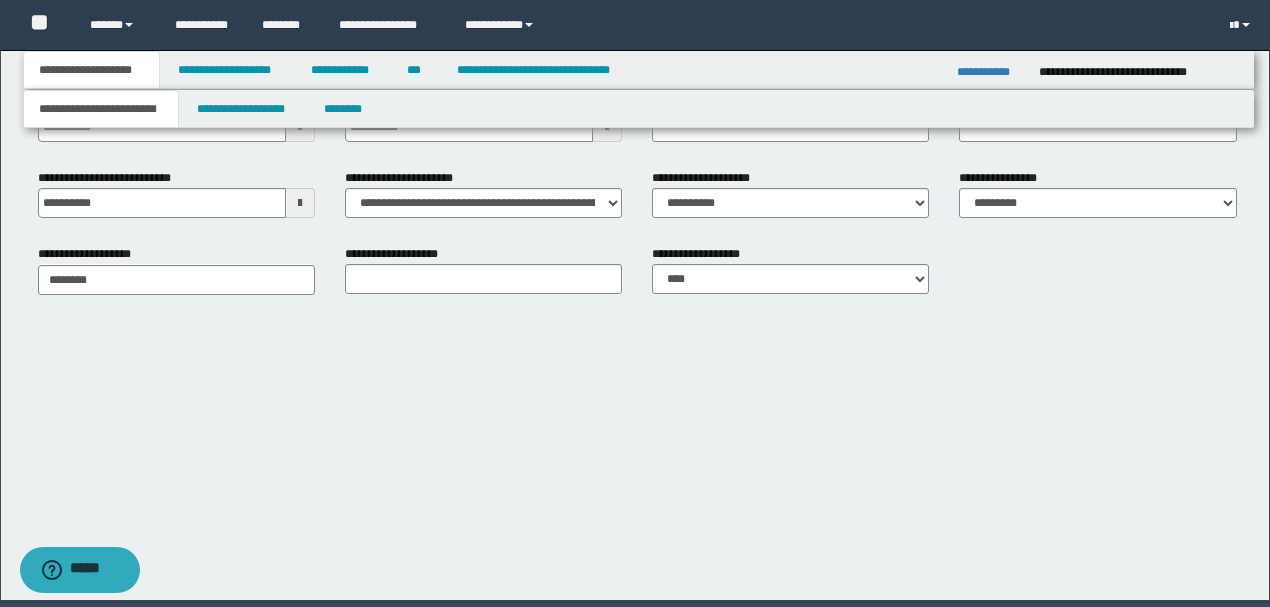 scroll, scrollTop: 275, scrollLeft: 0, axis: vertical 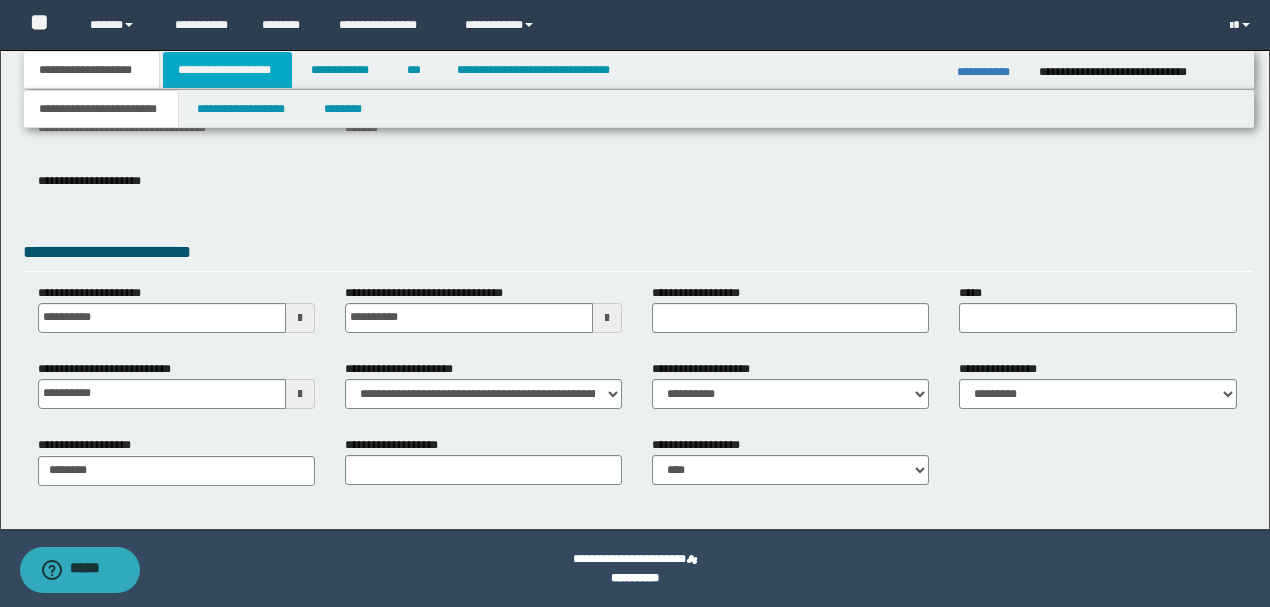 click on "**********" at bounding box center [227, 70] 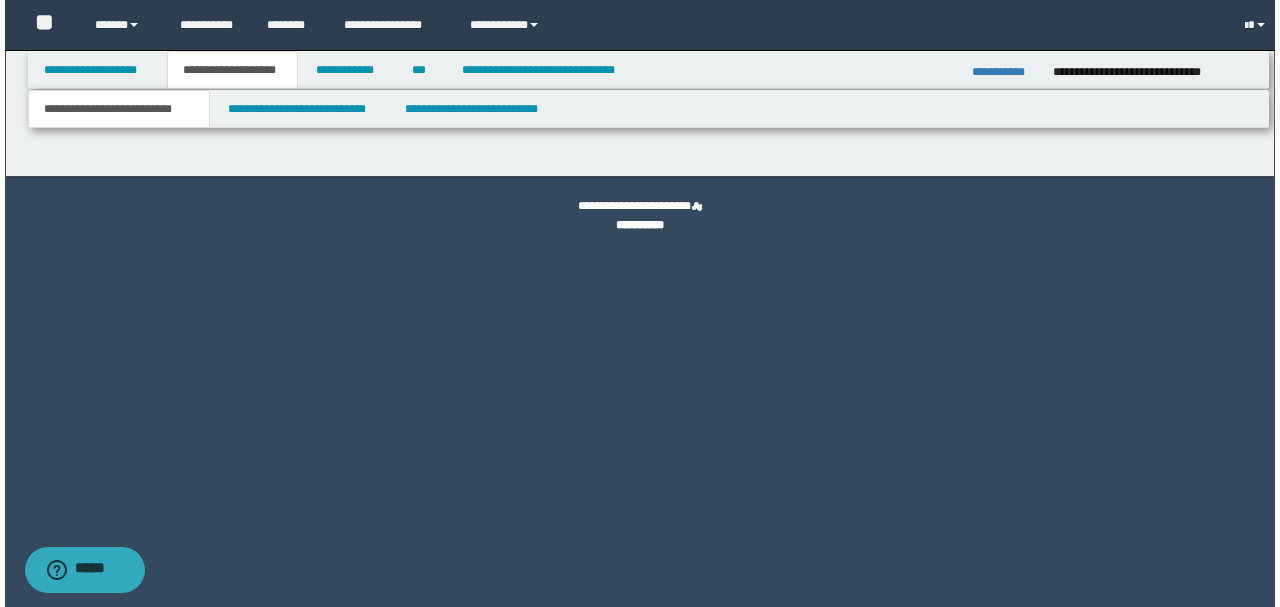 scroll, scrollTop: 0, scrollLeft: 0, axis: both 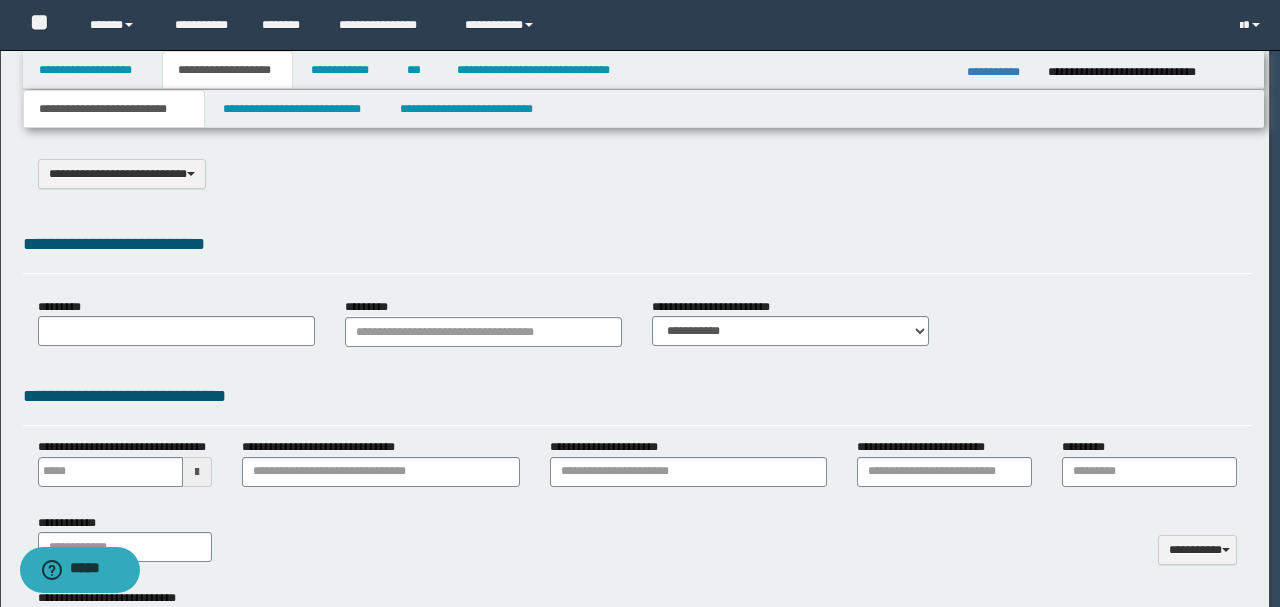 type on "**********" 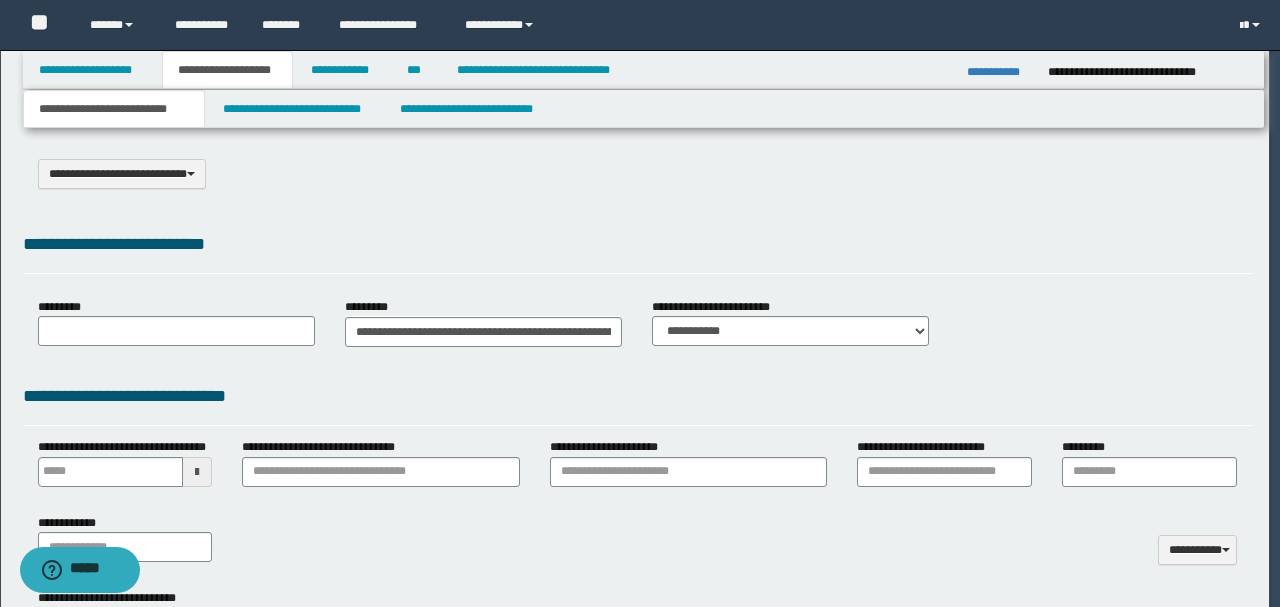 type on "**********" 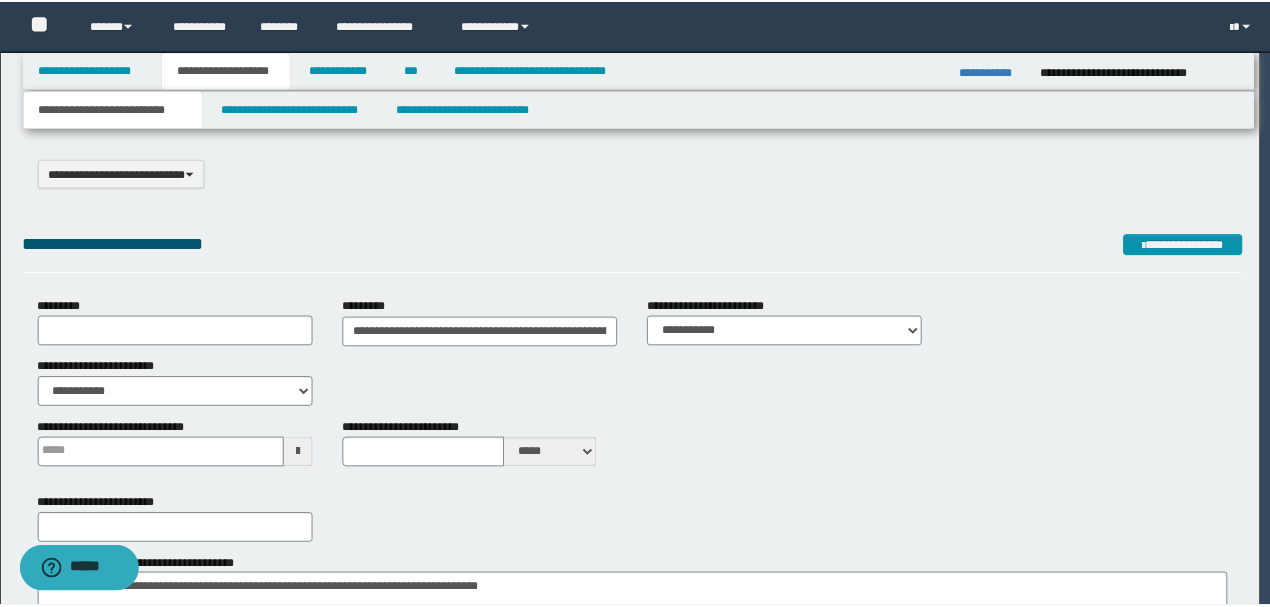 scroll, scrollTop: 0, scrollLeft: 0, axis: both 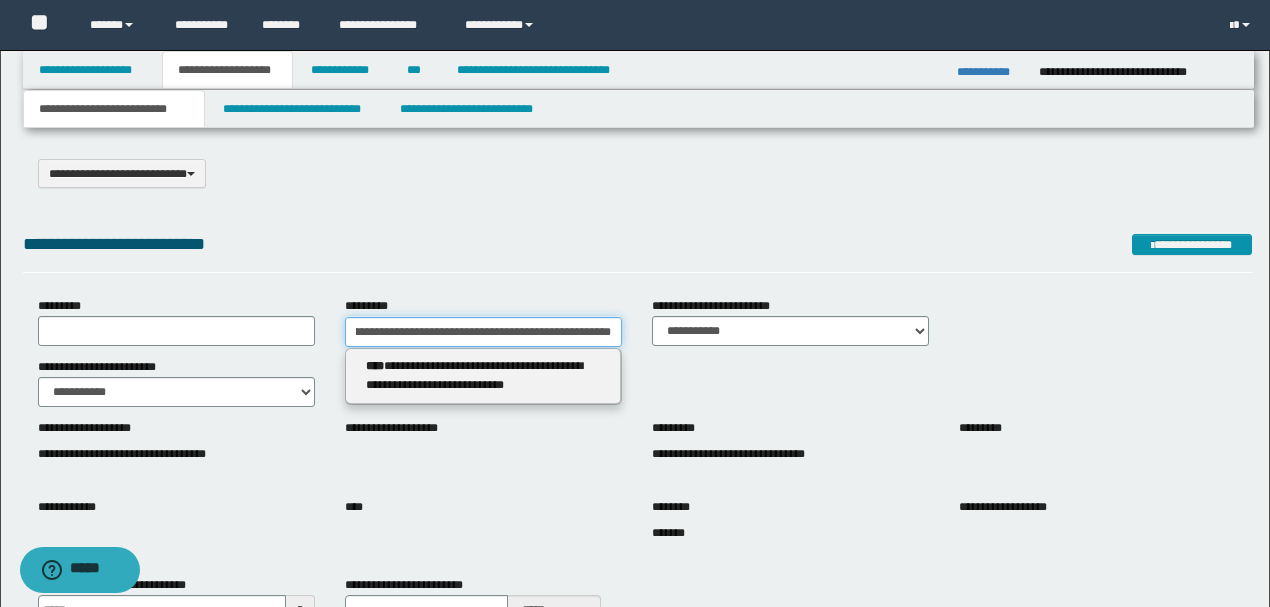 drag, startPoint x: 350, startPoint y: 331, endPoint x: 1107, endPoint y: 335, distance: 757.01056 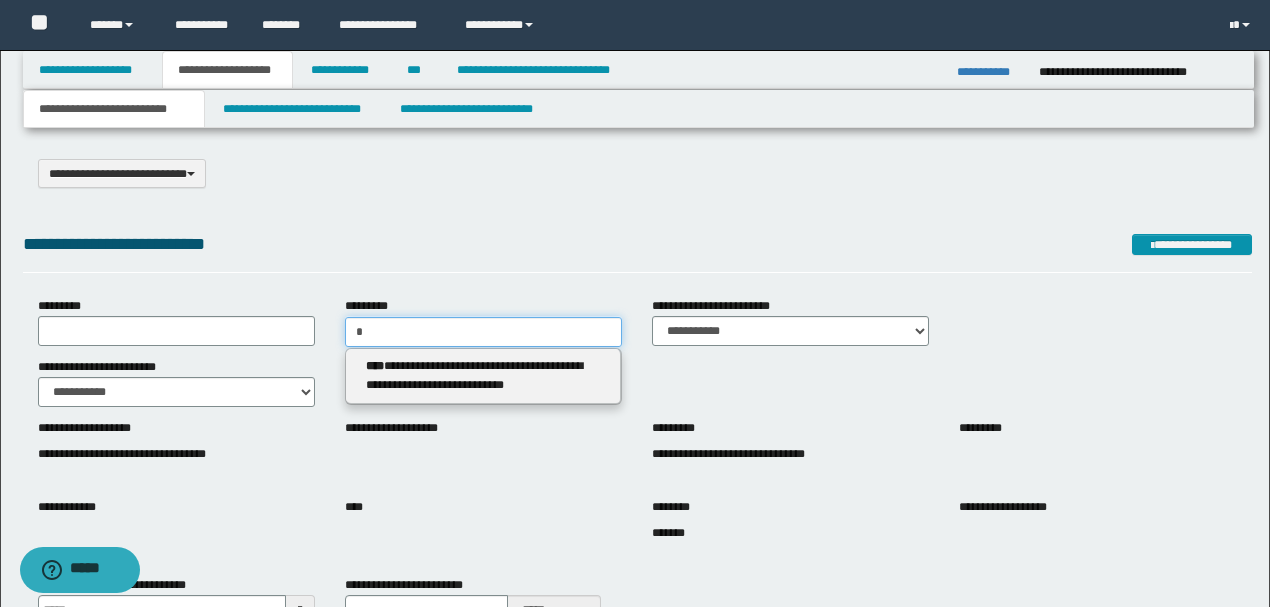scroll, scrollTop: 0, scrollLeft: 0, axis: both 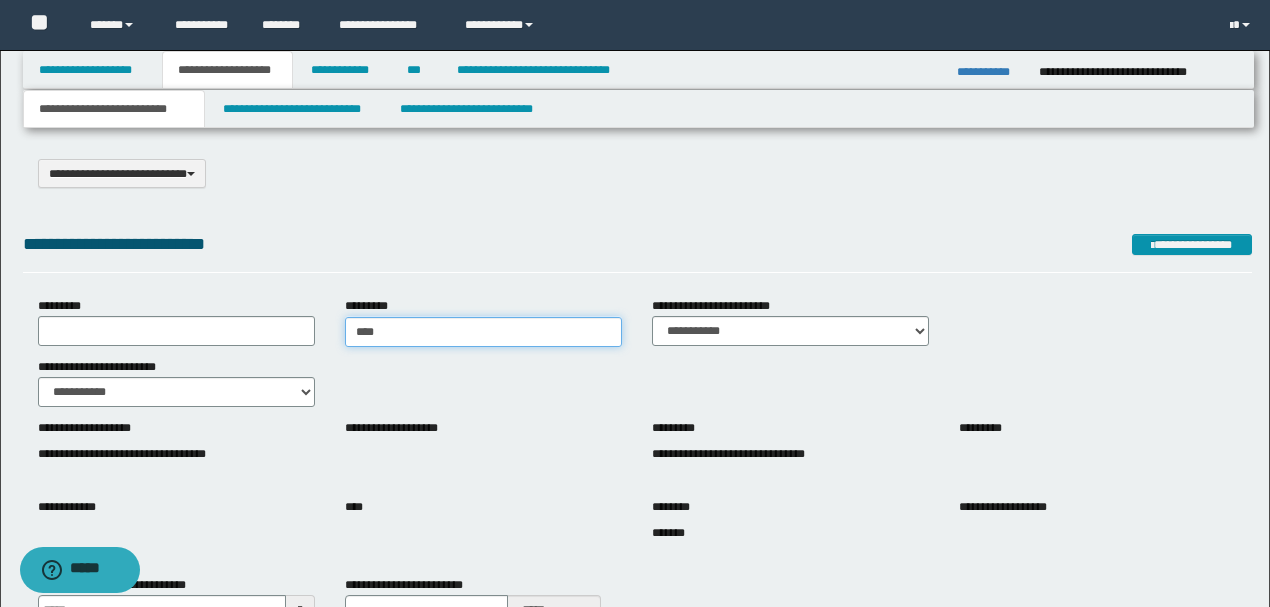 type on "*****" 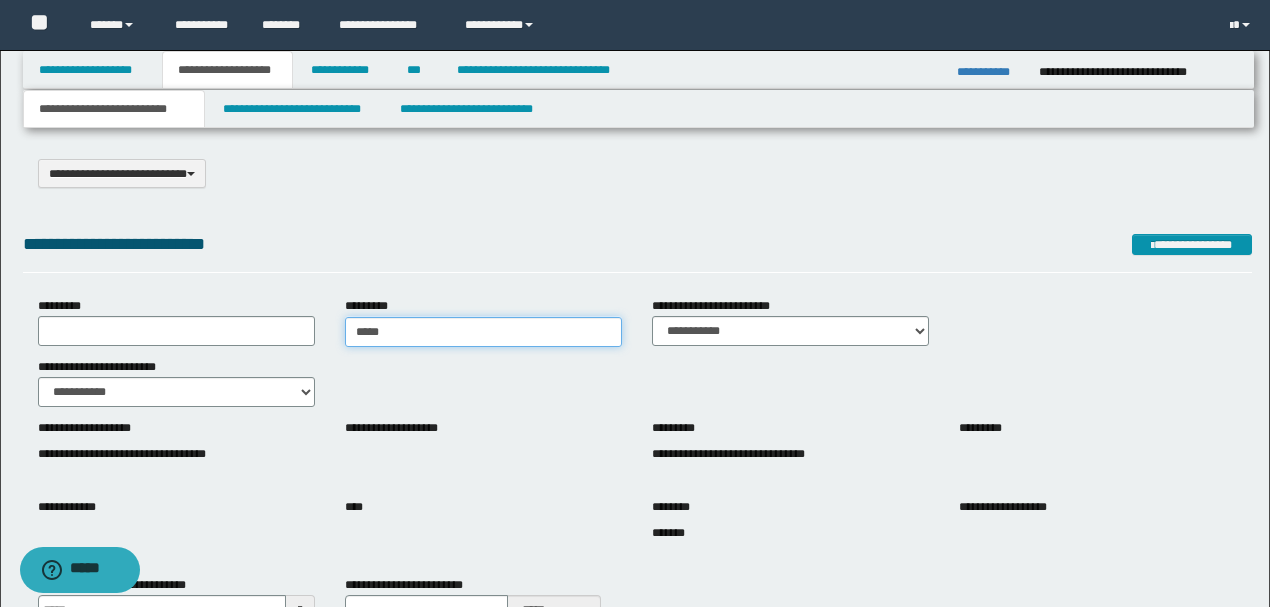 type on "**********" 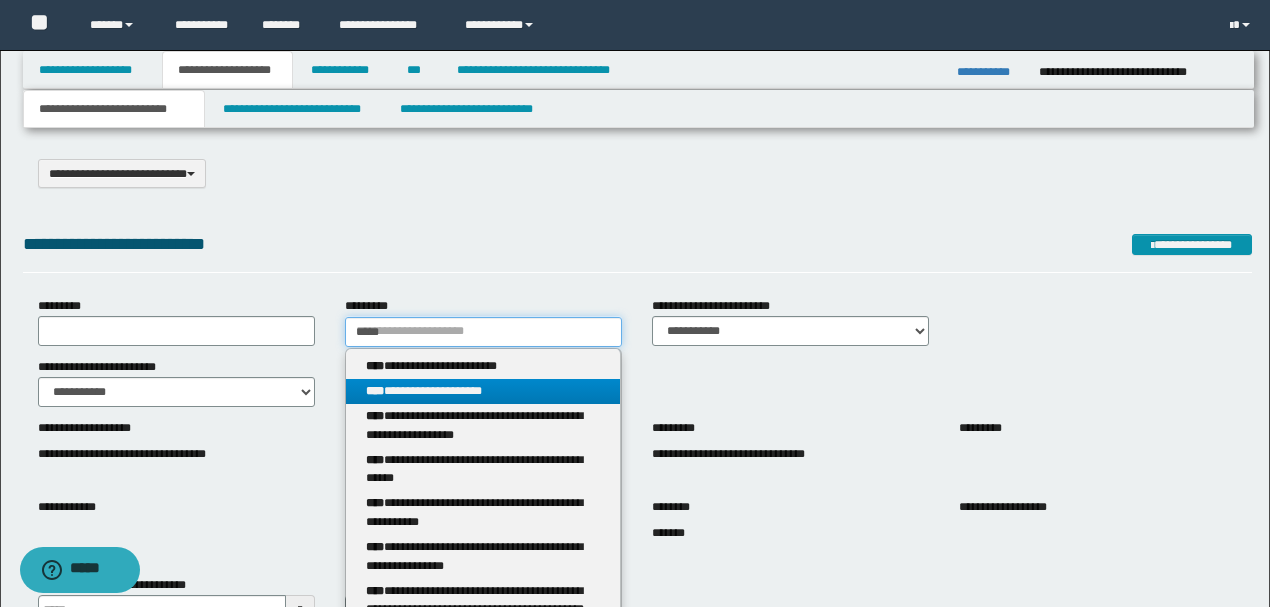 type on "*****" 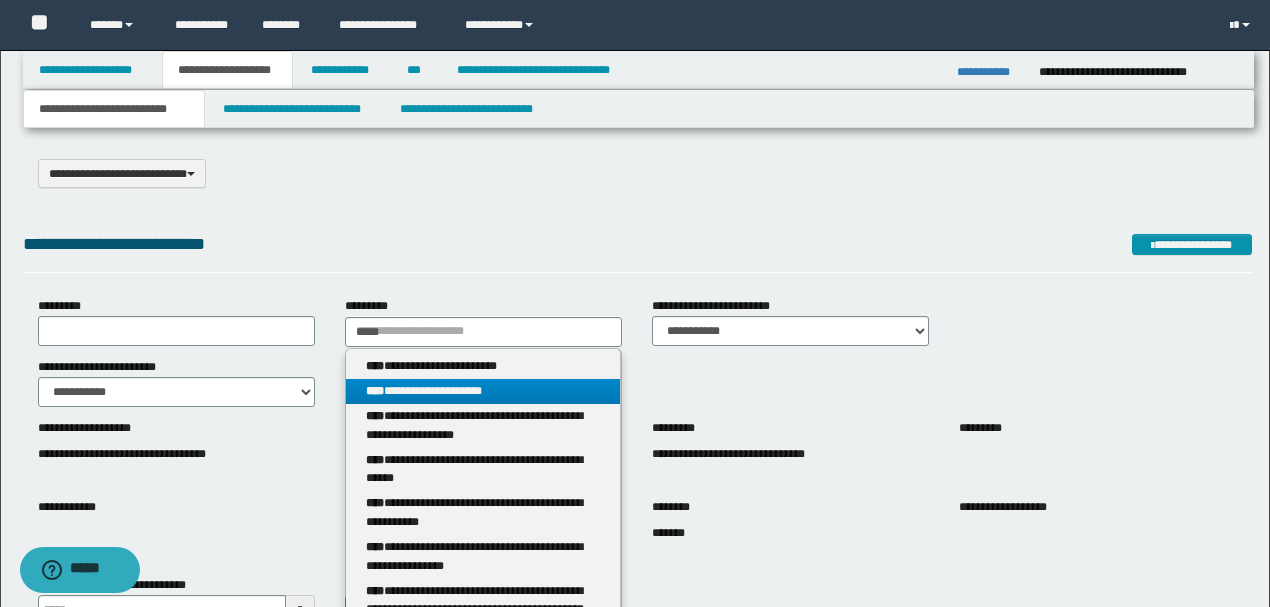 click on "****" at bounding box center [375, 391] 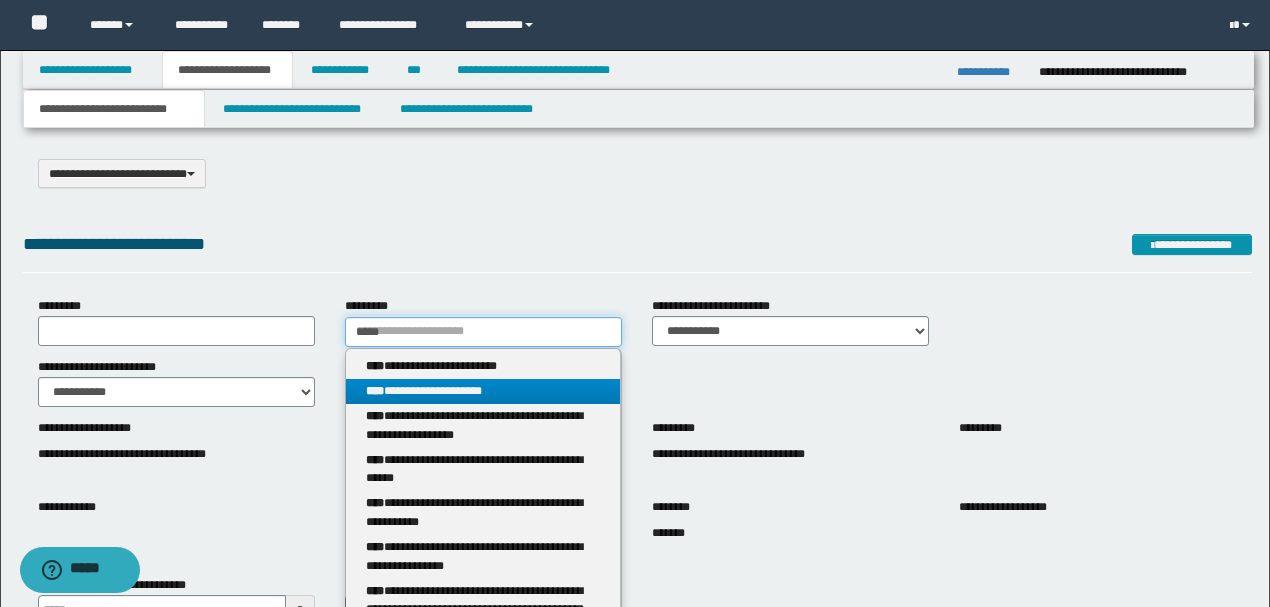 type 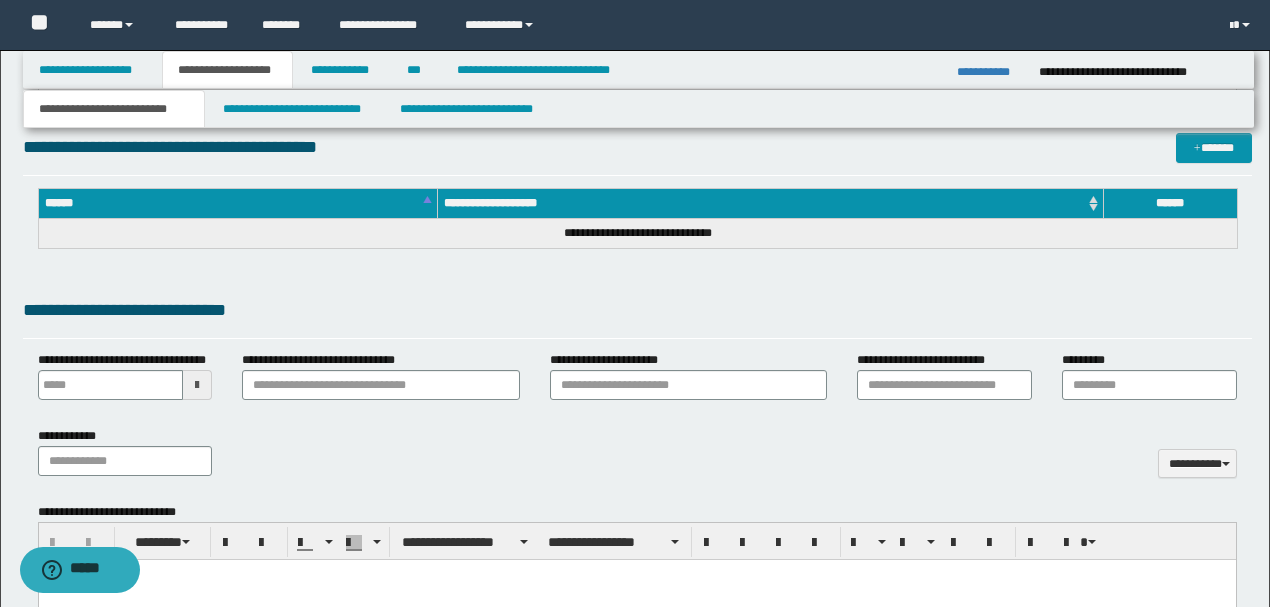 scroll, scrollTop: 733, scrollLeft: 0, axis: vertical 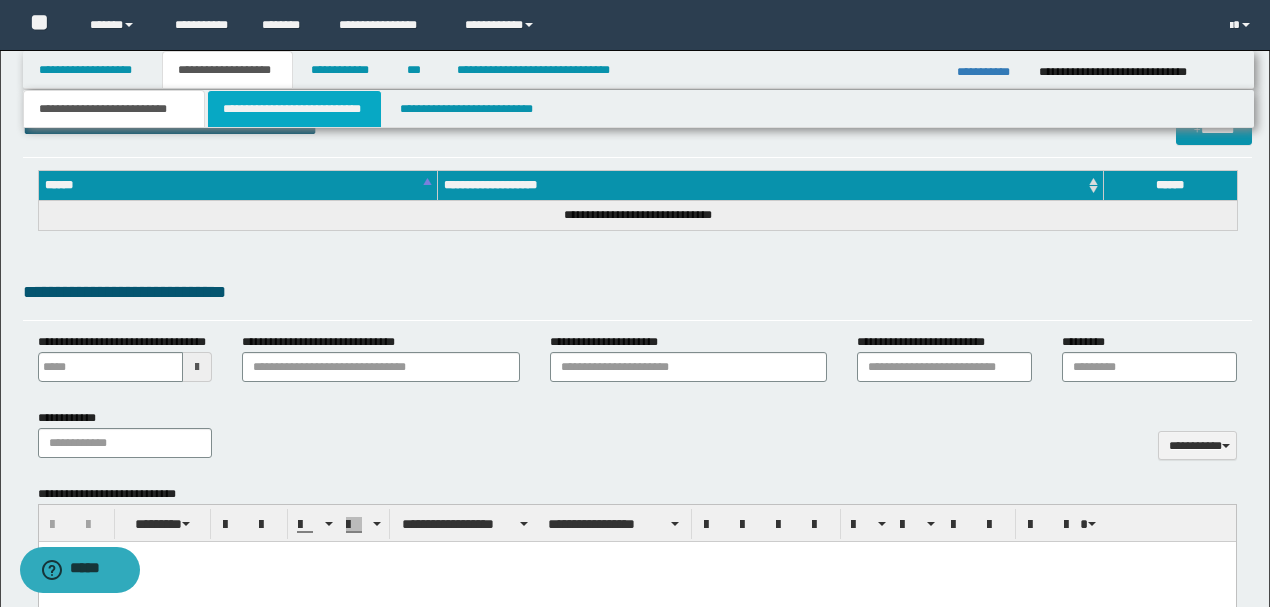 click on "**********" at bounding box center (294, 109) 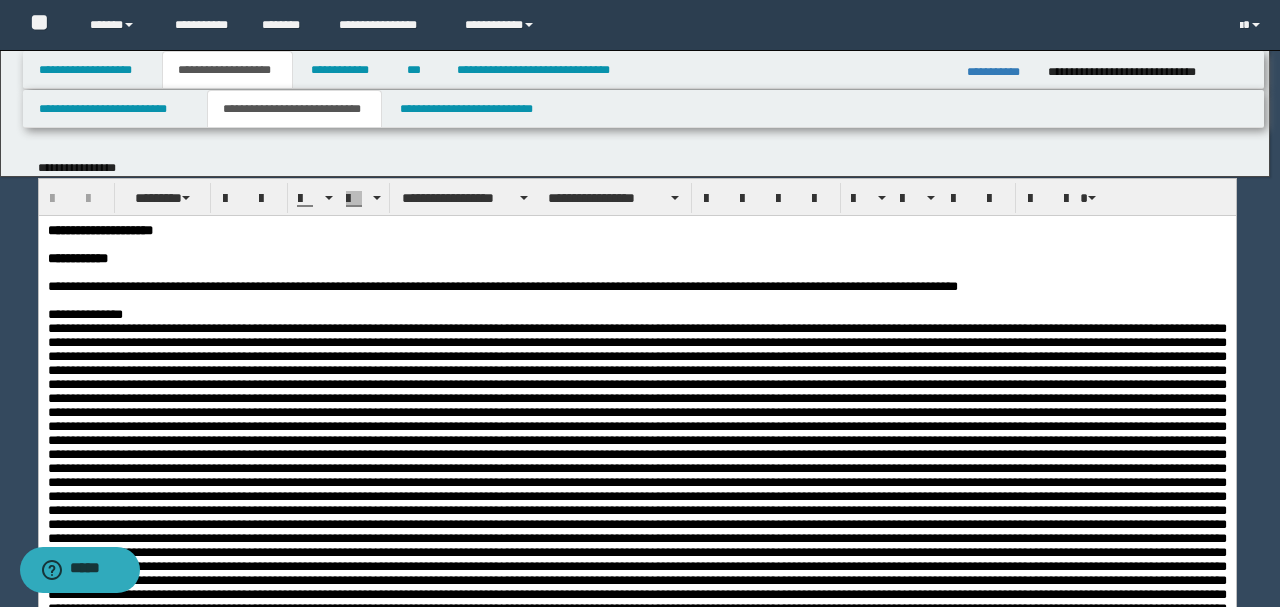 scroll, scrollTop: 0, scrollLeft: 0, axis: both 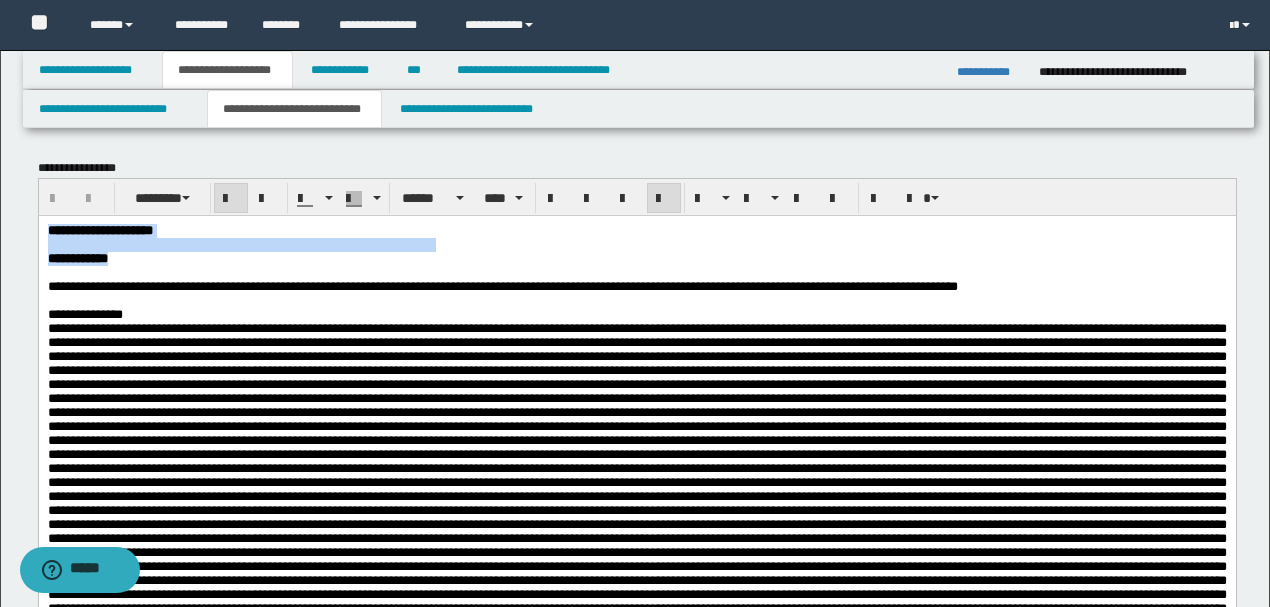 drag, startPoint x: 209, startPoint y: 258, endPoint x: 40, endPoint y: 221, distance: 173.00288 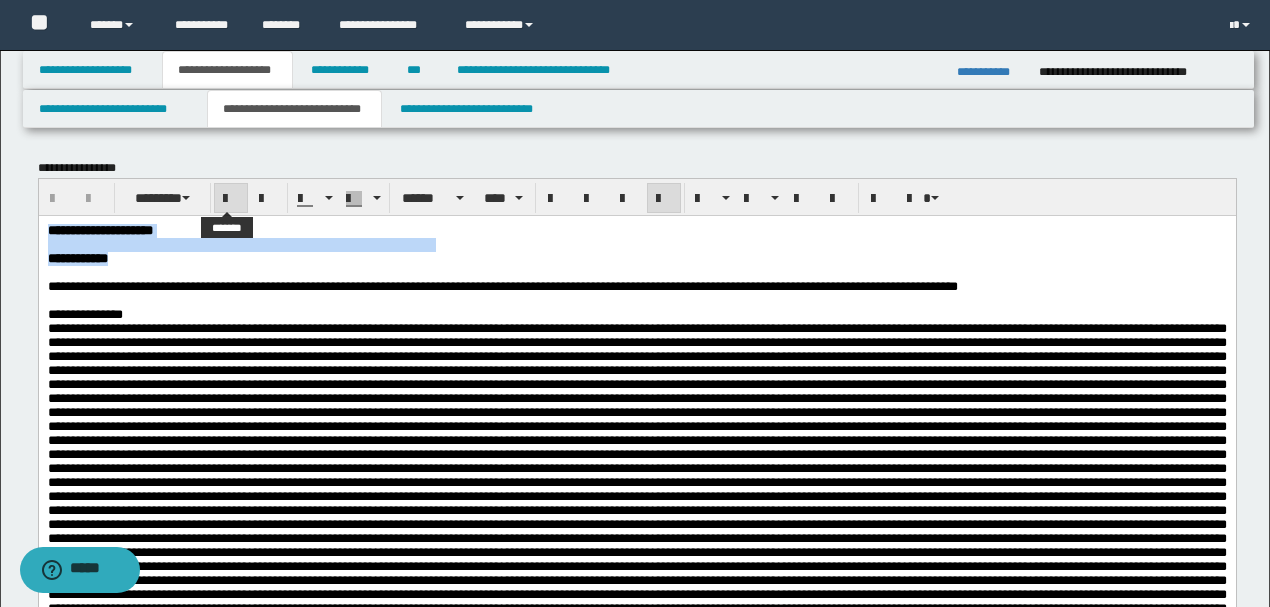 click at bounding box center (231, 199) 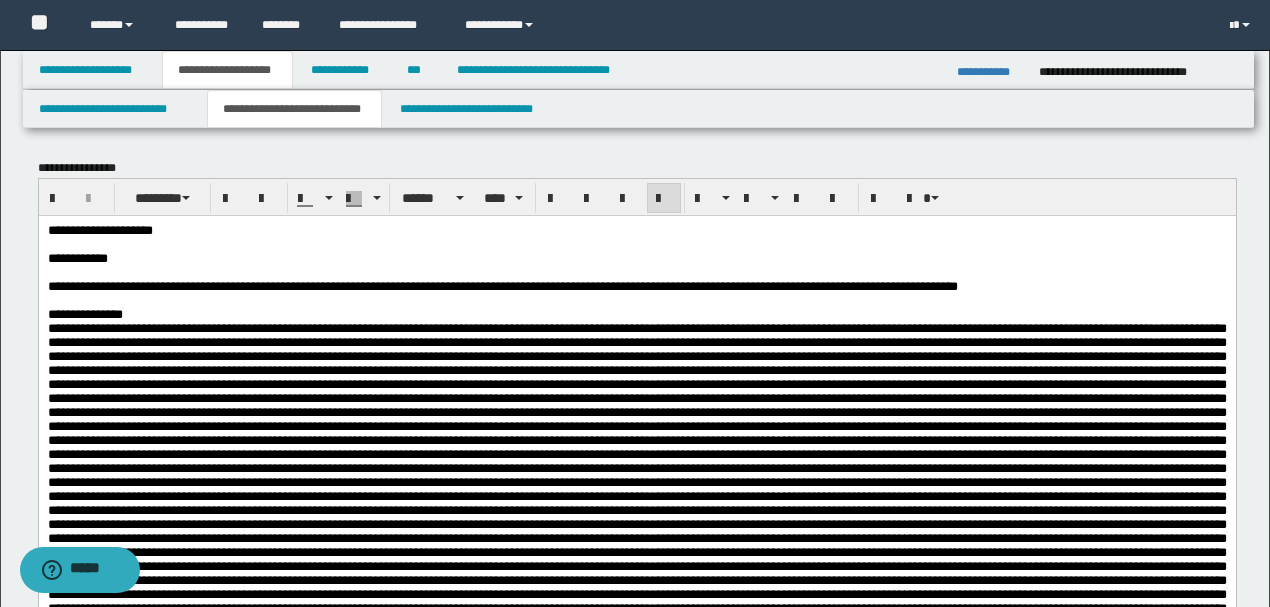 click on "[FIRST] [LAST] [STREET] [CITY], [STATE] [ZIP]" at bounding box center (636, 521) 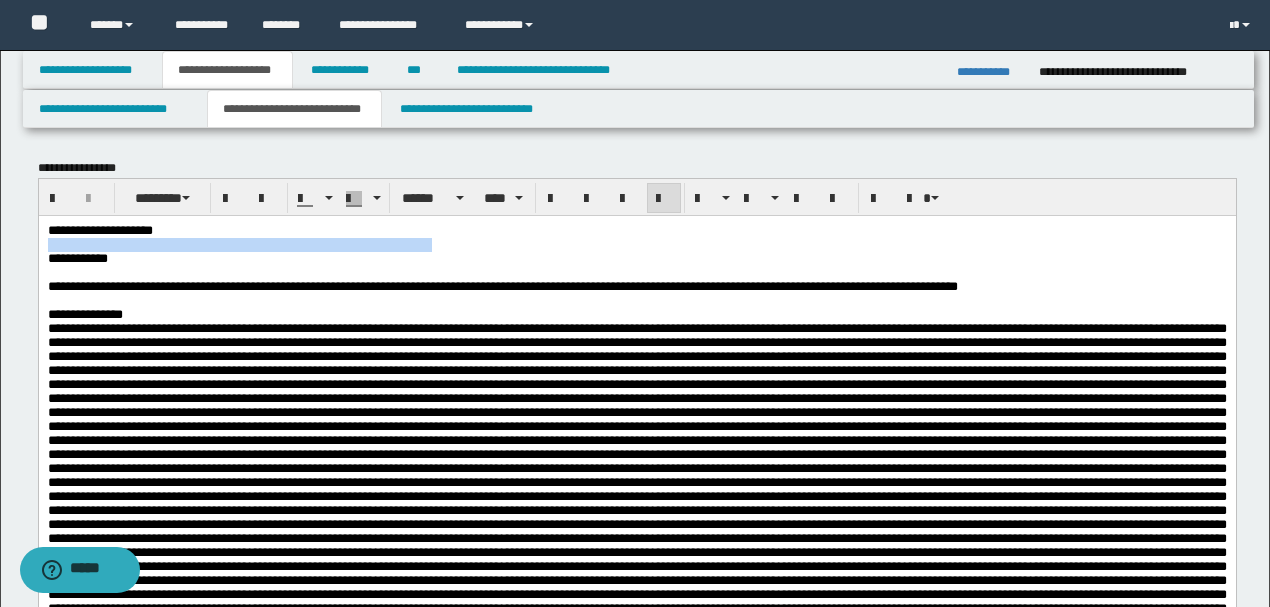 drag, startPoint x: 215, startPoint y: 230, endPoint x: 14, endPoint y: 272, distance: 205.34119 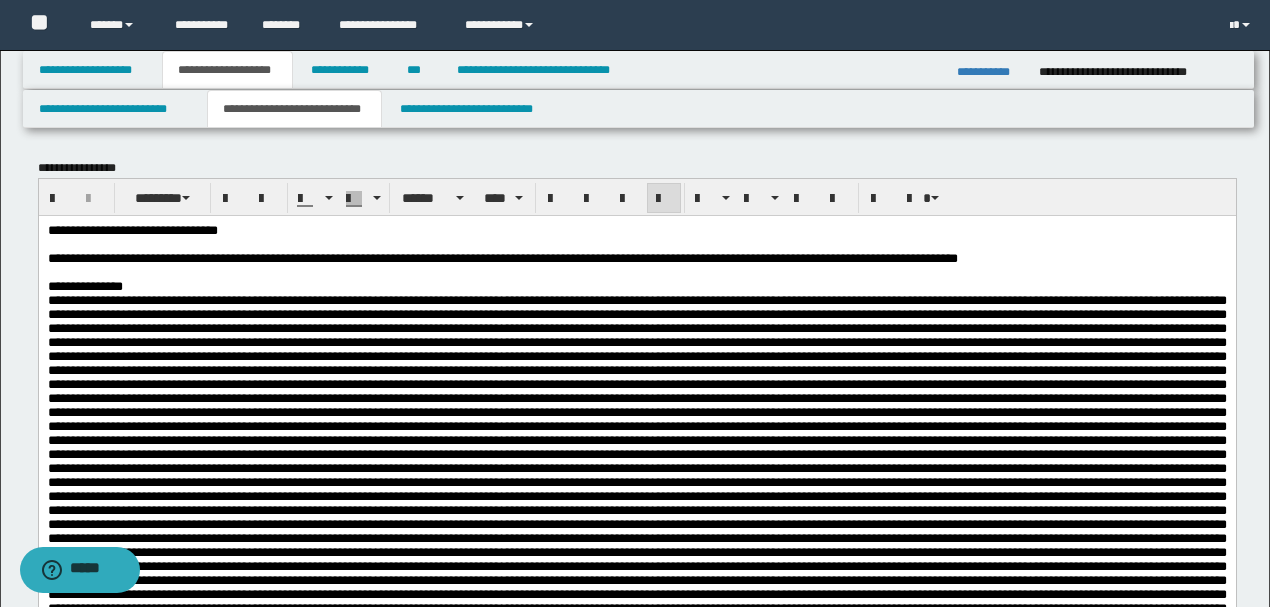 click on "**********" at bounding box center (636, 230) 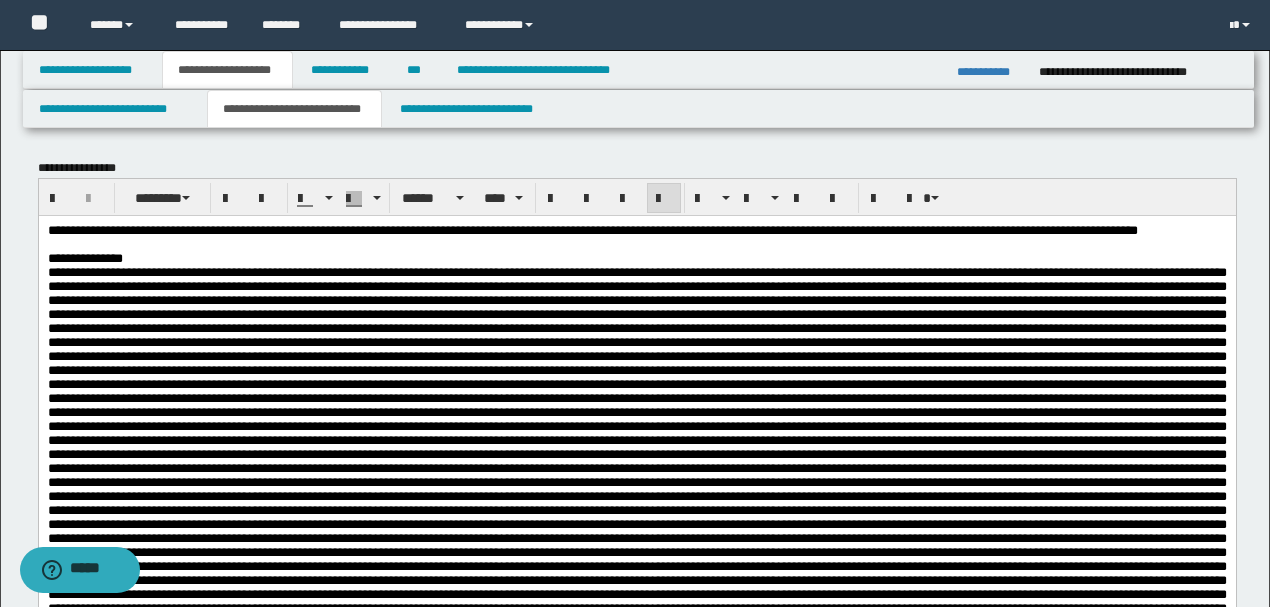 click on "**********" at bounding box center [682, 229] 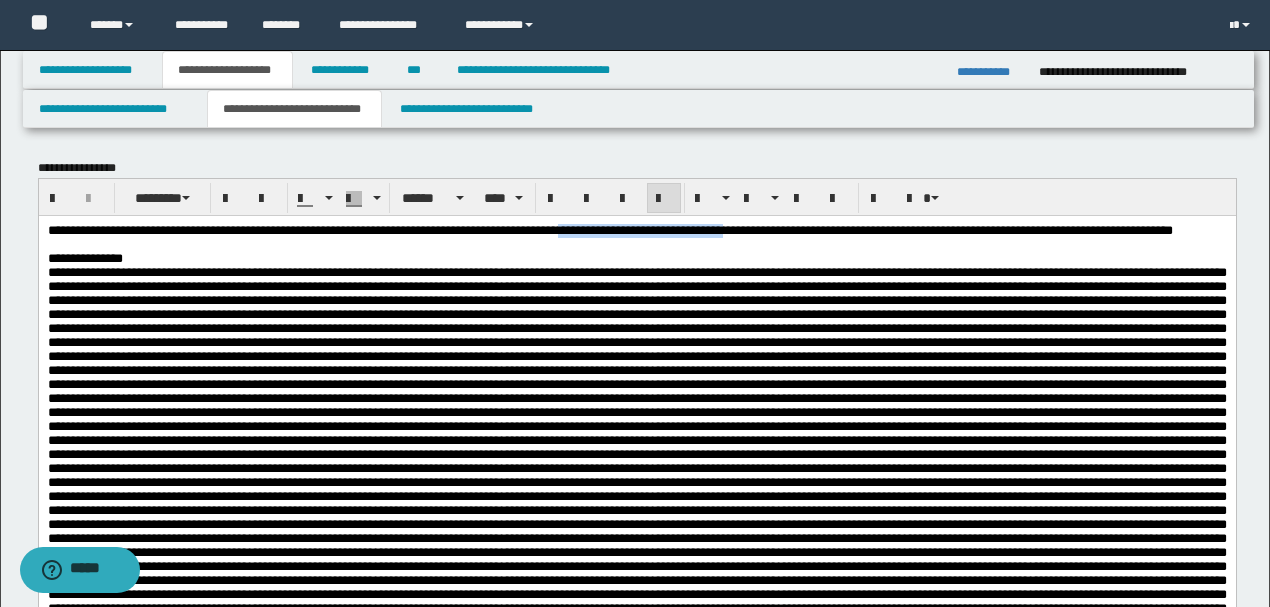 drag, startPoint x: 716, startPoint y: 230, endPoint x: 901, endPoint y: 230, distance: 185 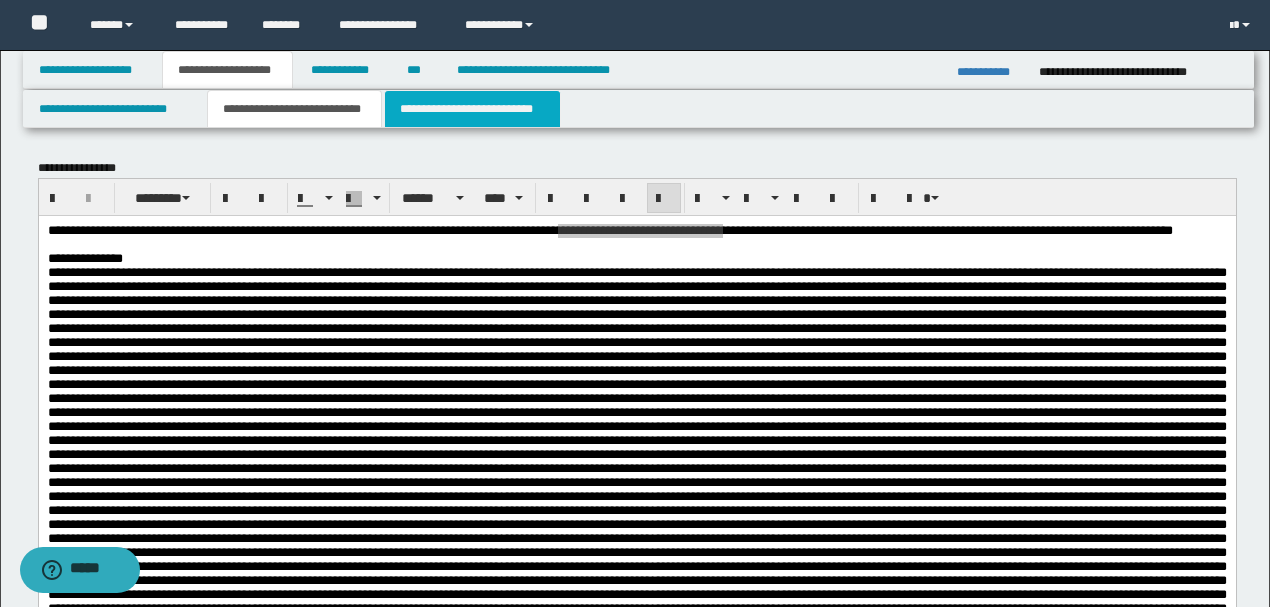 click on "**********" at bounding box center (472, 109) 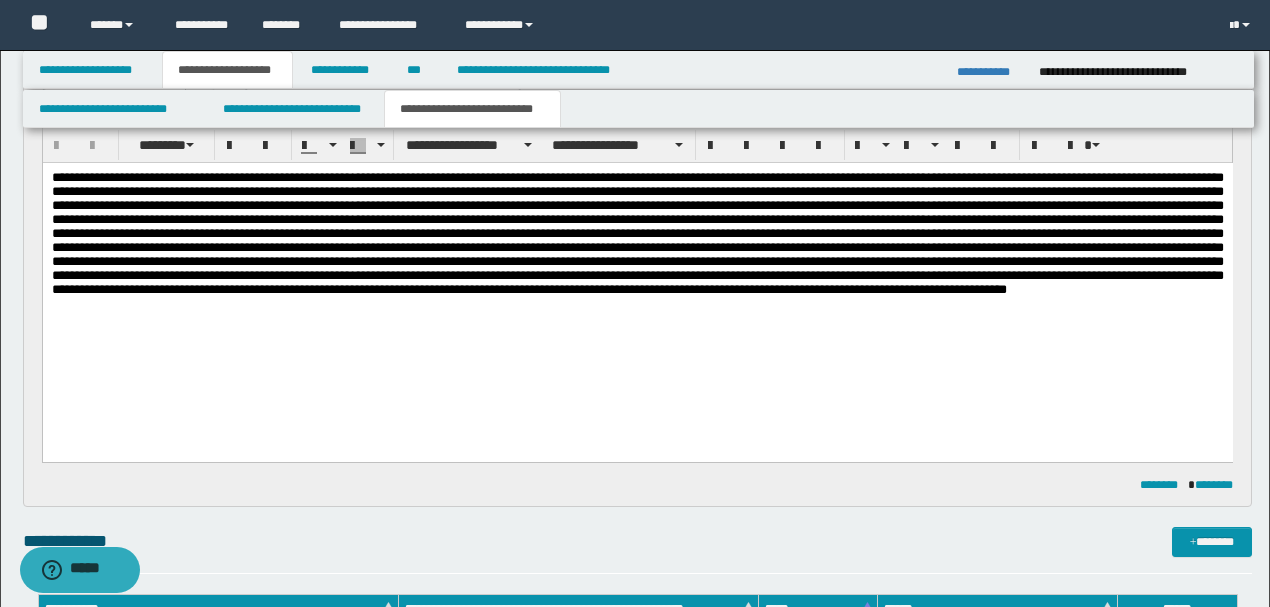 scroll, scrollTop: 0, scrollLeft: 0, axis: both 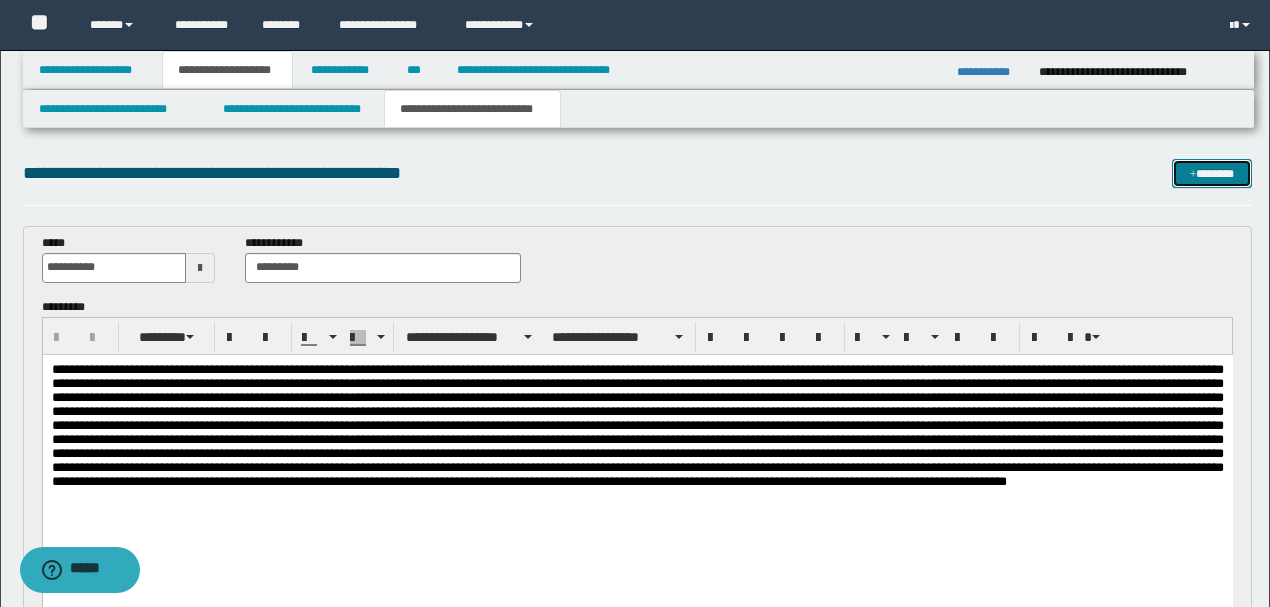 click on "*******" at bounding box center (1211, 173) 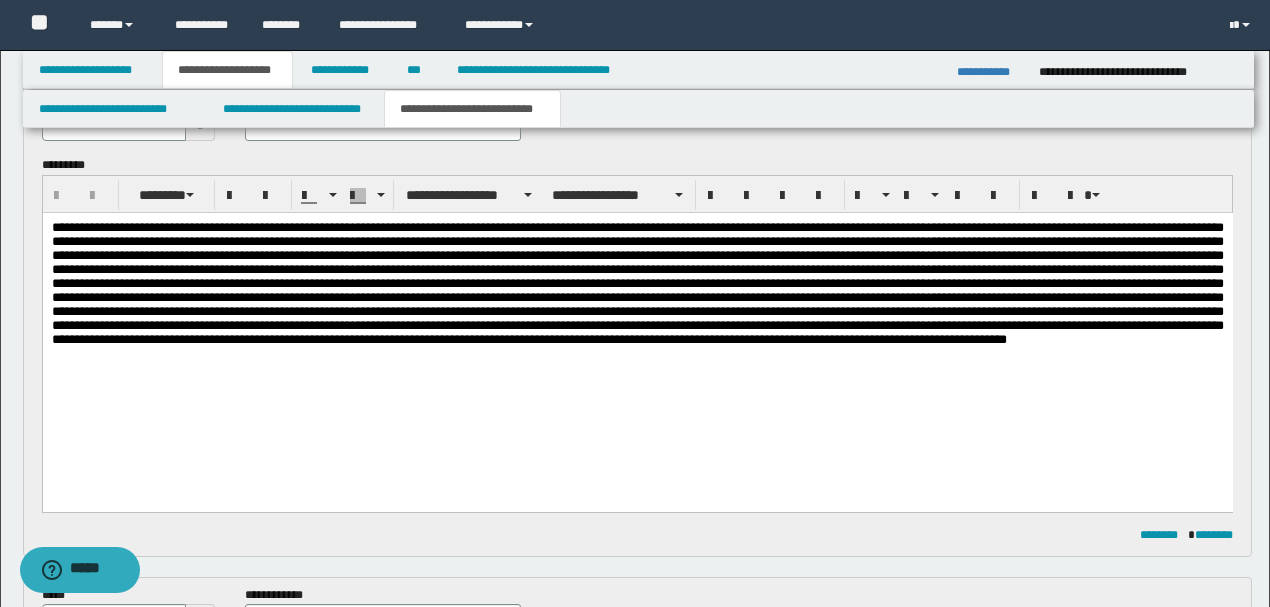 scroll, scrollTop: 333, scrollLeft: 0, axis: vertical 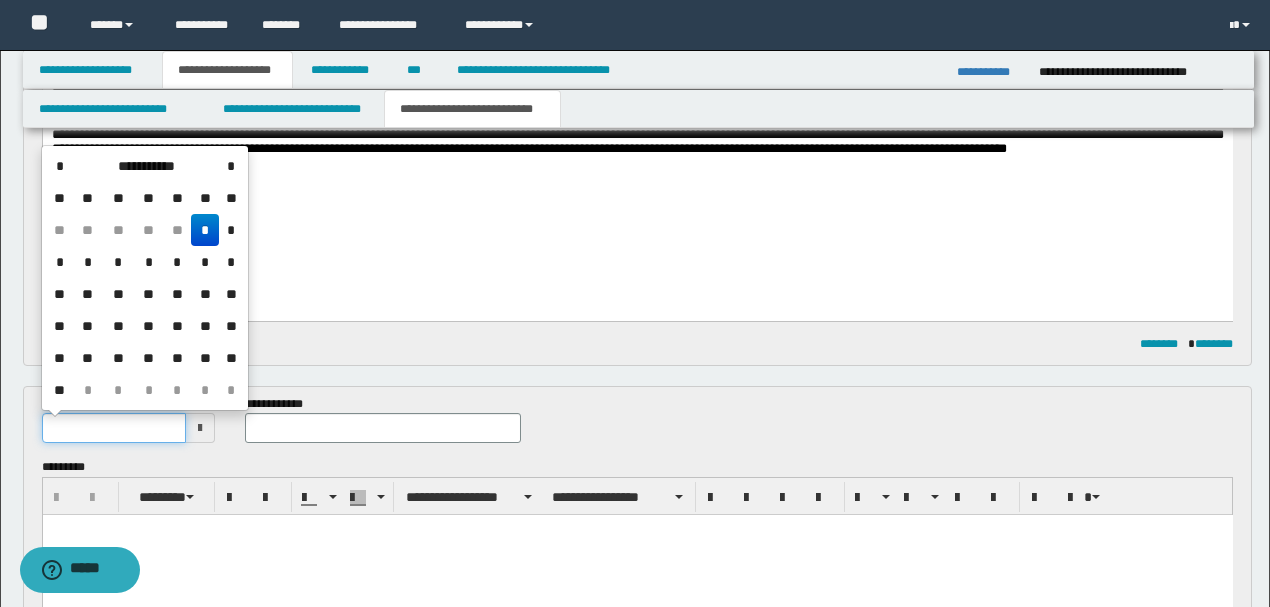click at bounding box center (114, 428) 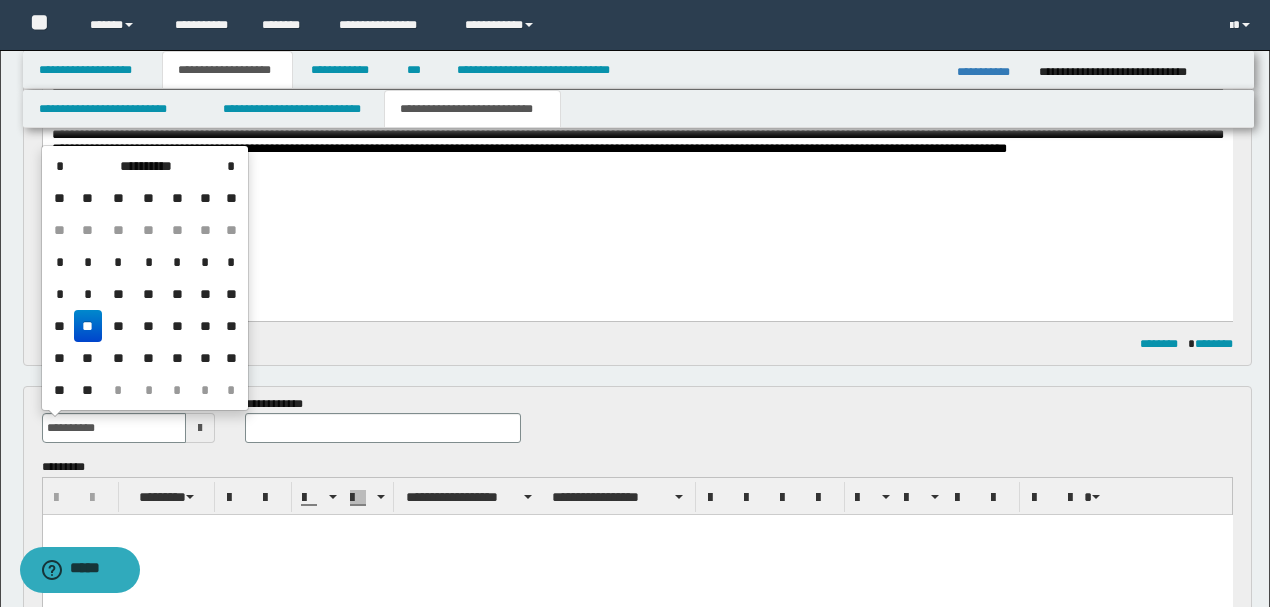 click on "**" at bounding box center (88, 326) 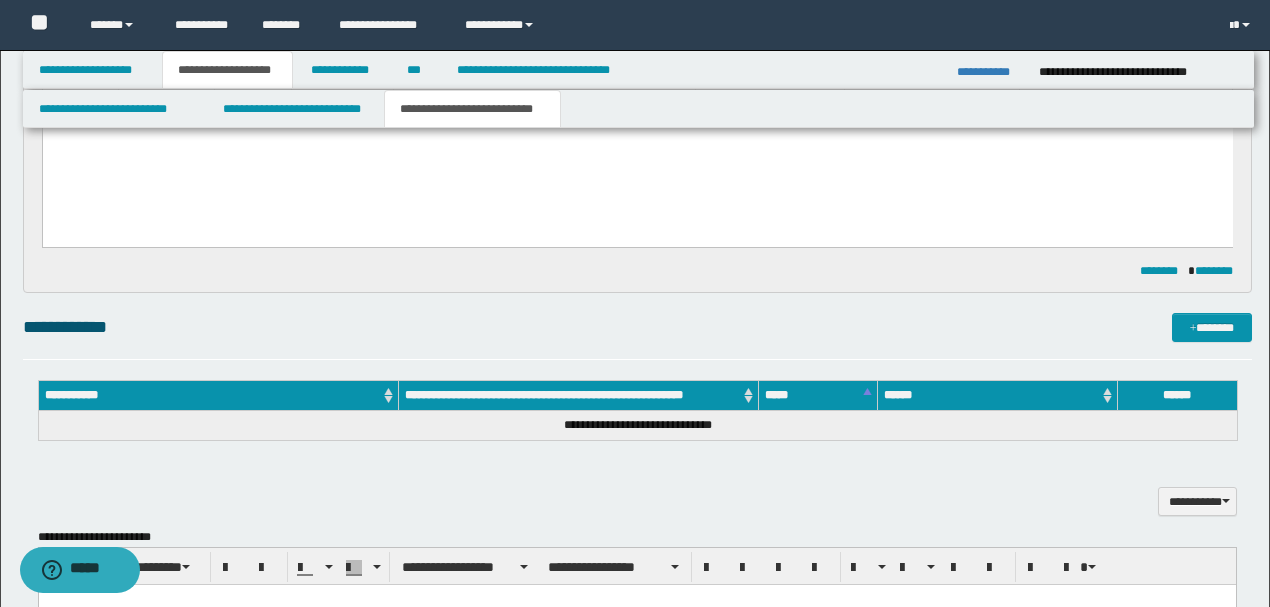 scroll, scrollTop: 733, scrollLeft: 0, axis: vertical 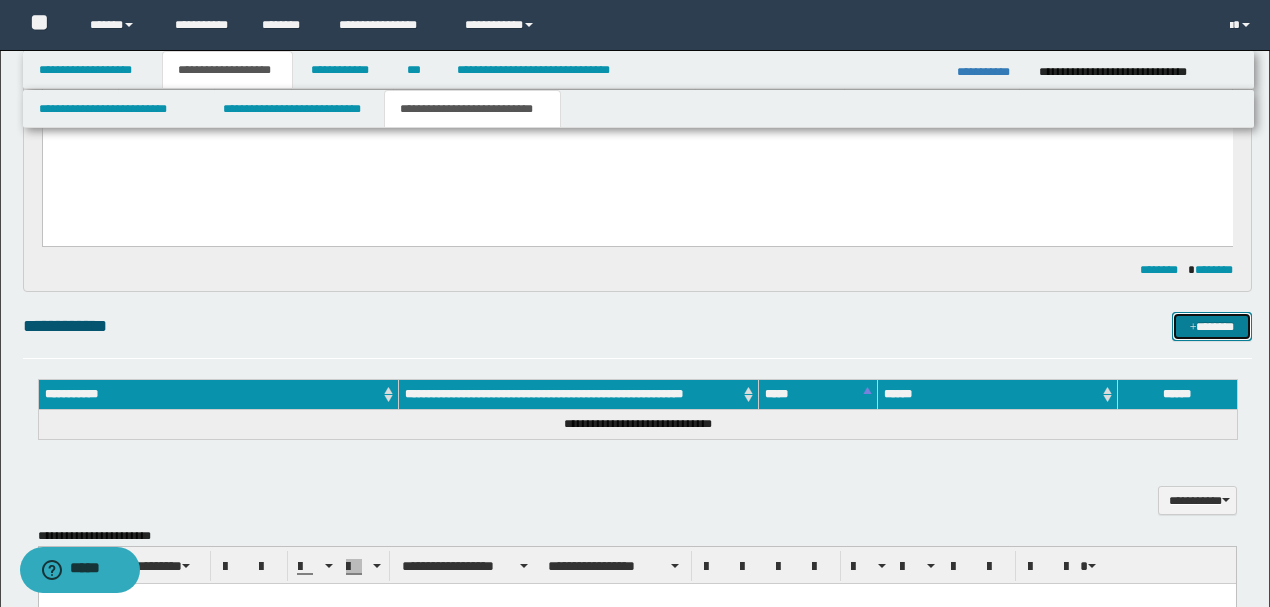 click on "*******" at bounding box center (1211, 326) 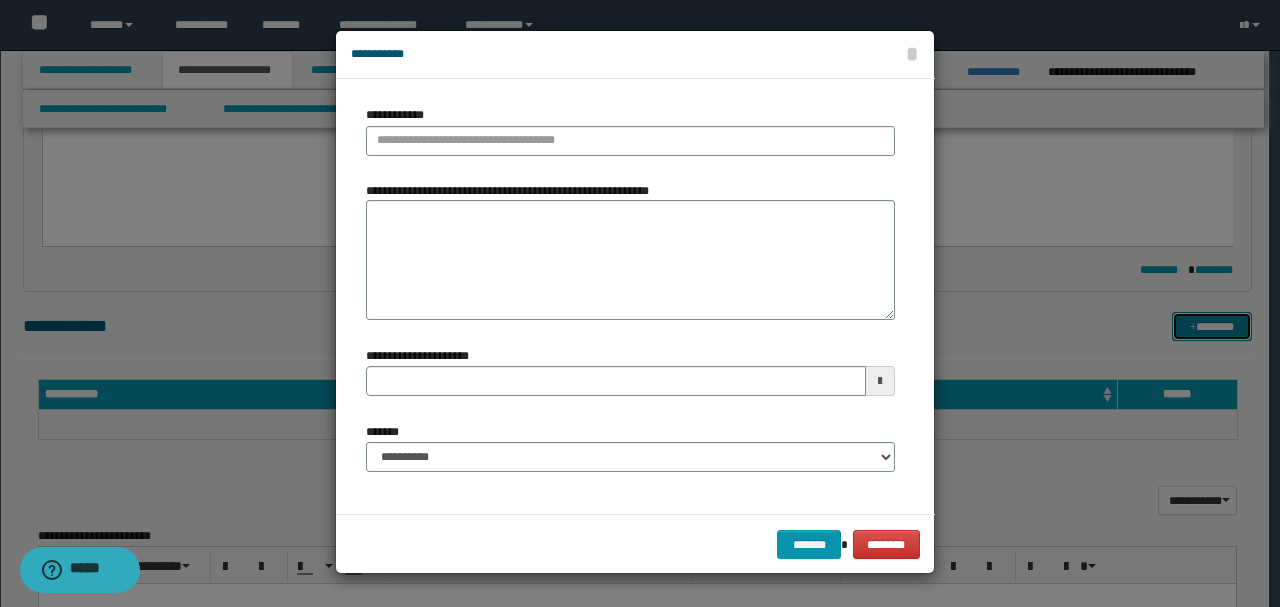 type 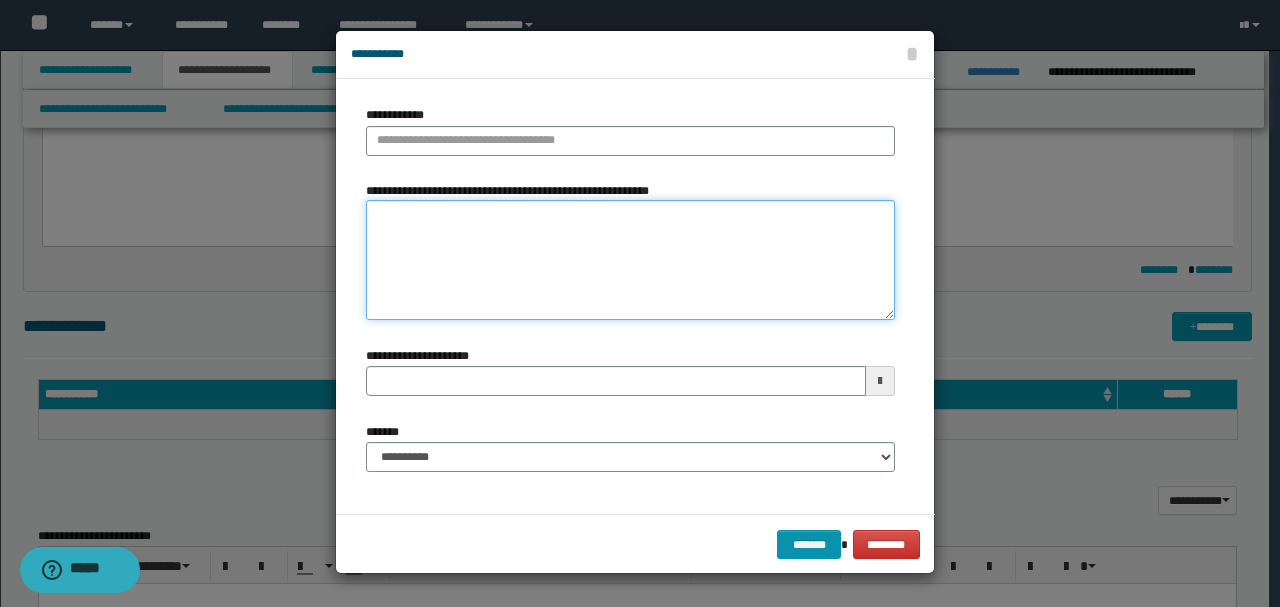 click on "**********" at bounding box center [630, 260] 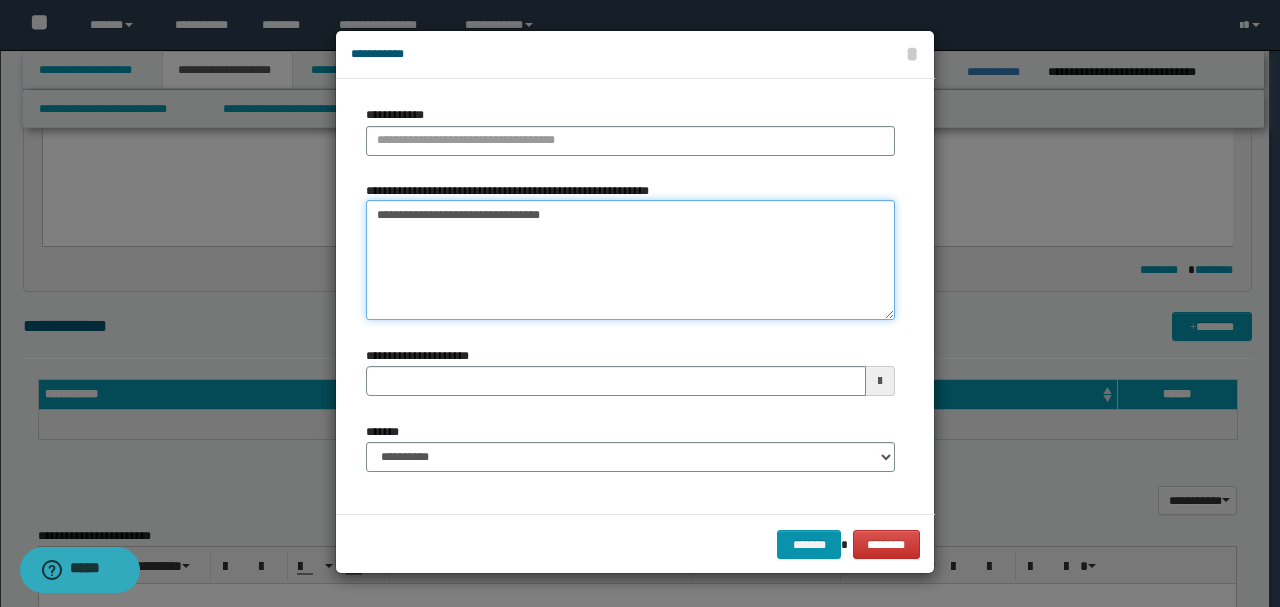 type 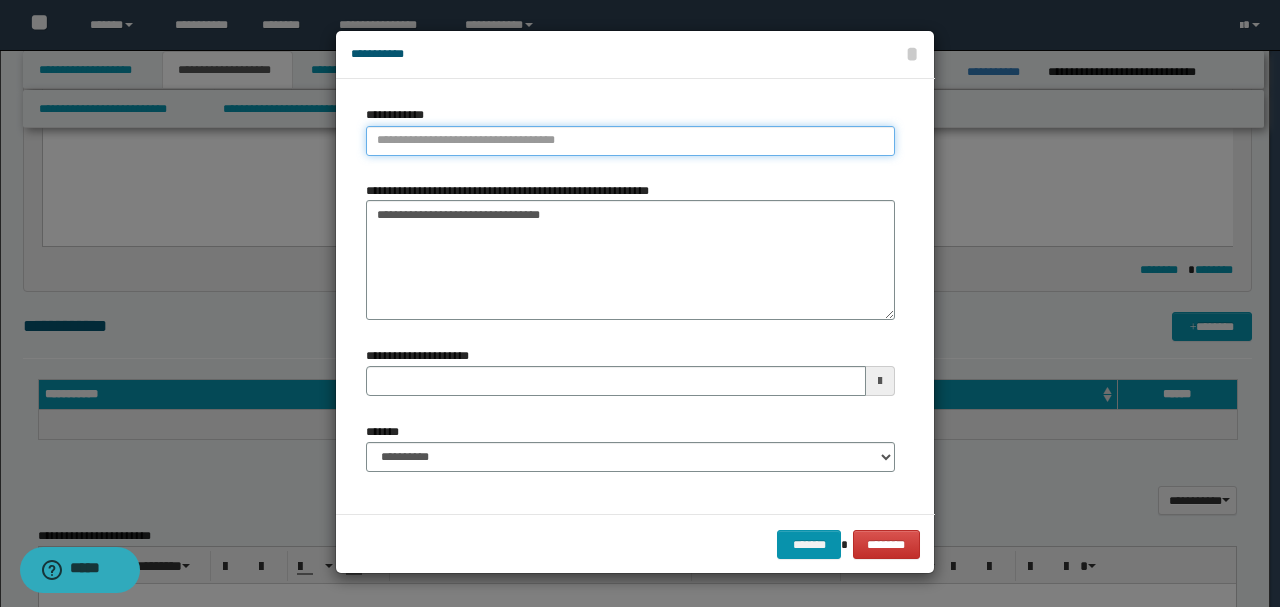 click on "**********" at bounding box center [630, 141] 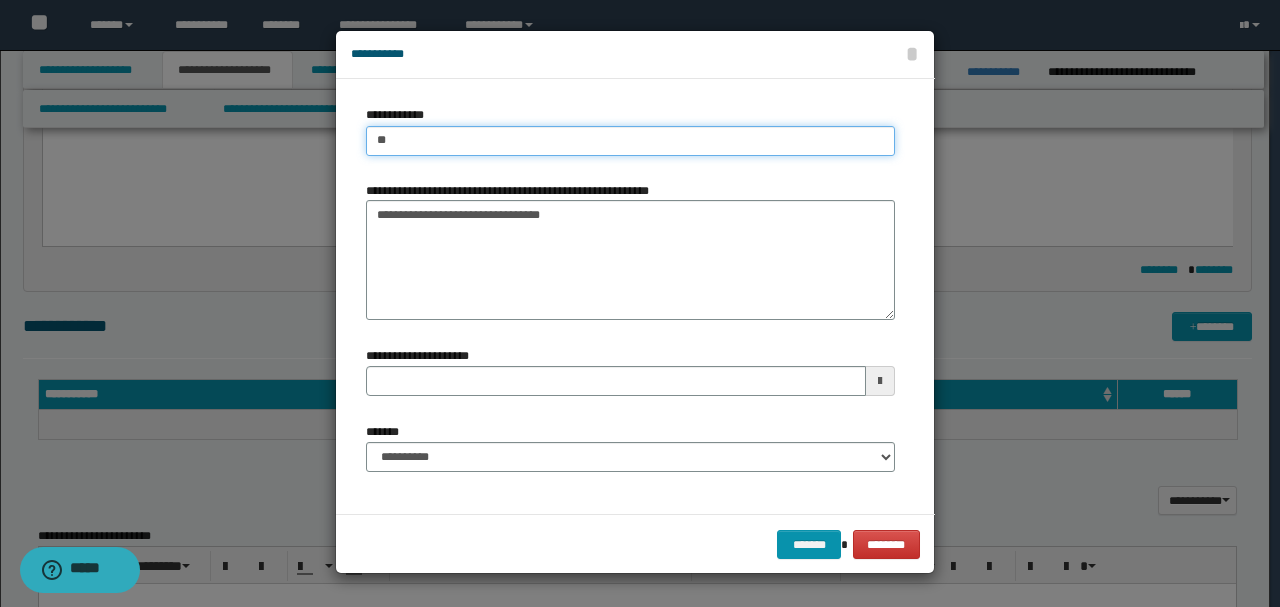type on "***" 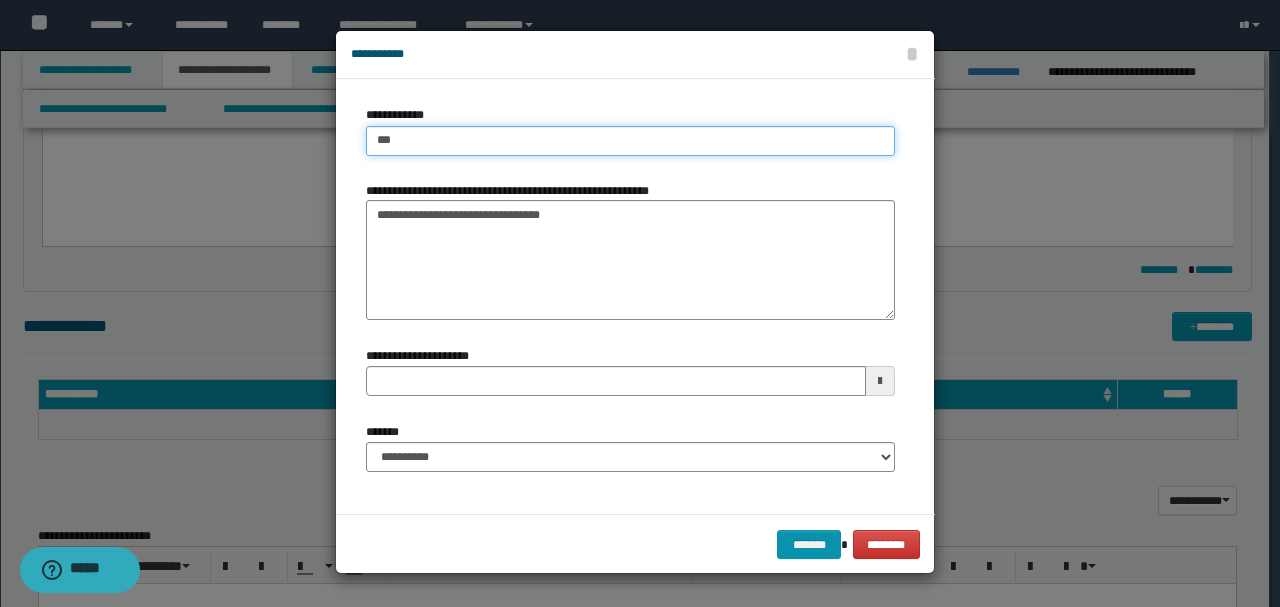 type on "***" 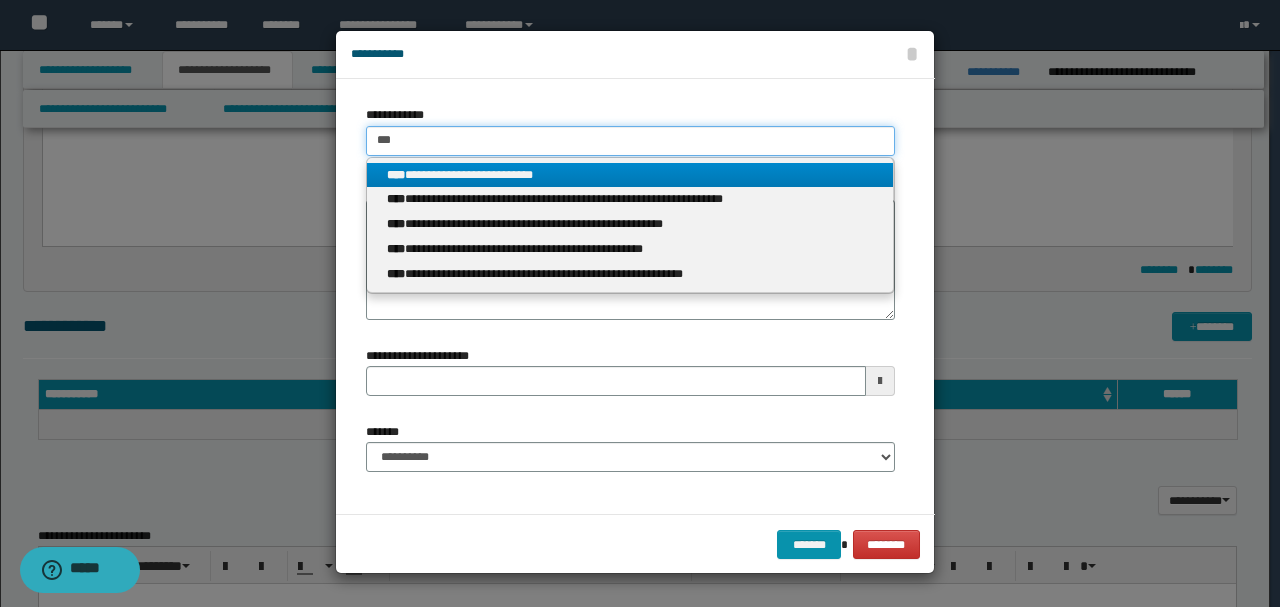 type on "***" 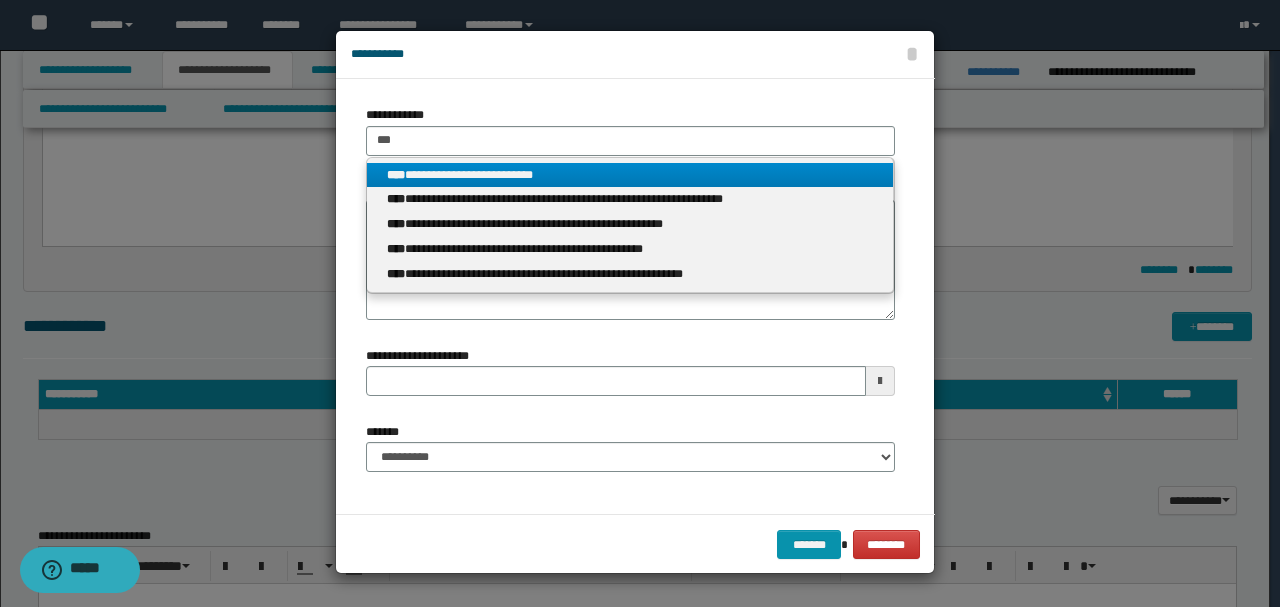 click on "**********" at bounding box center [630, 175] 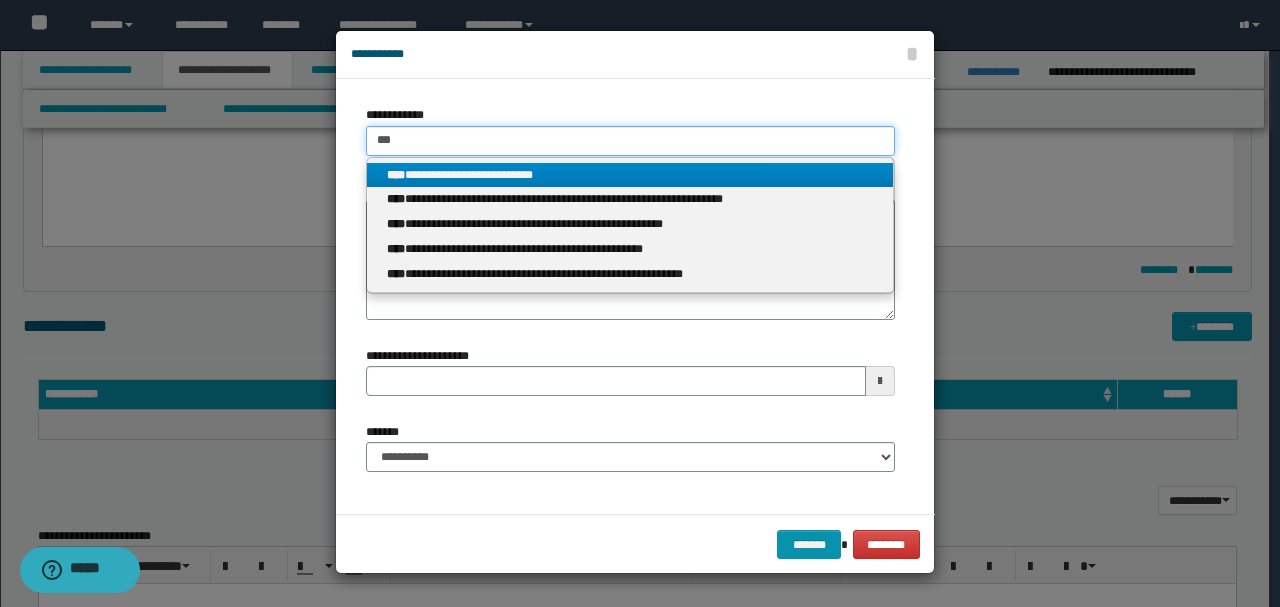 type 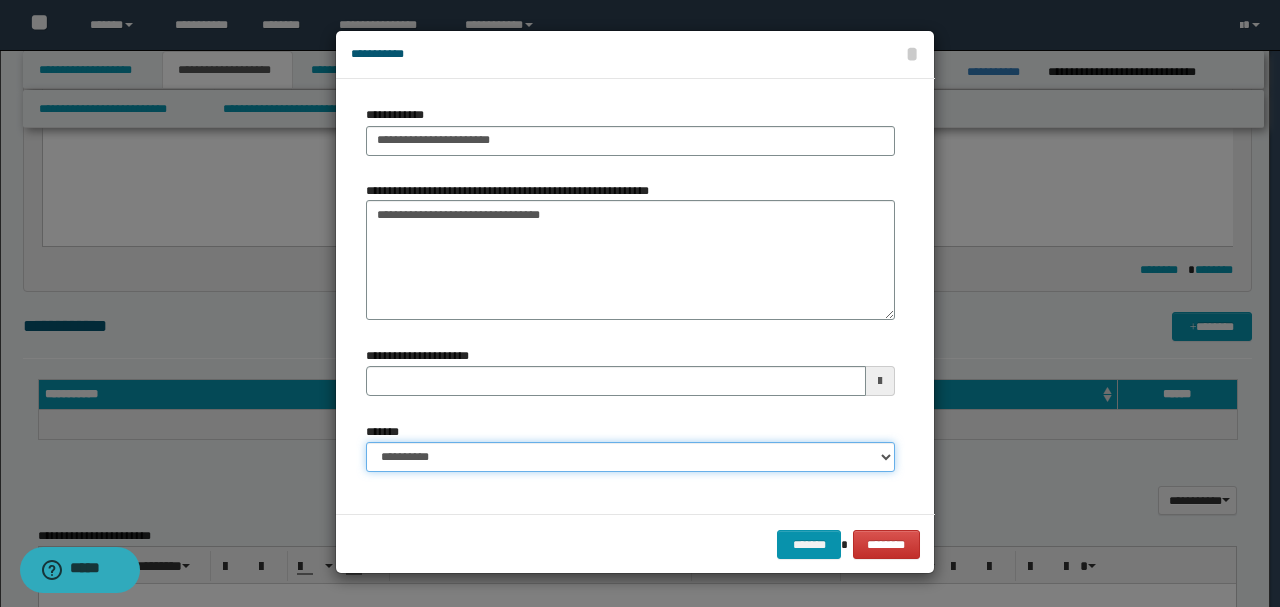 click on "**********" at bounding box center [630, 457] 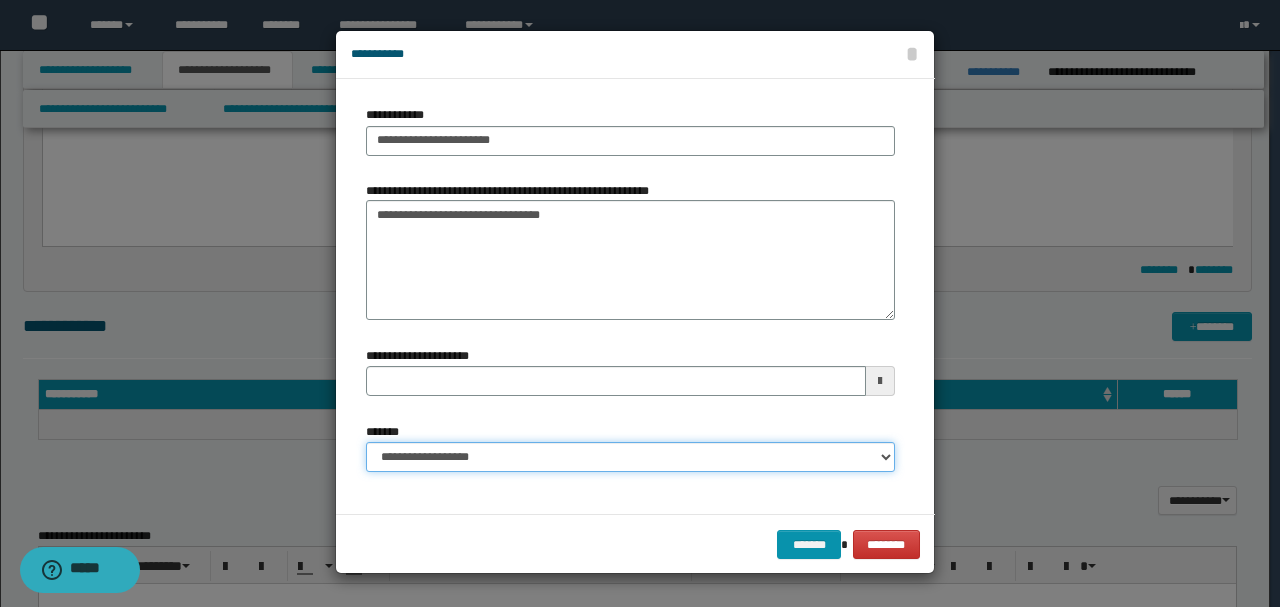 type 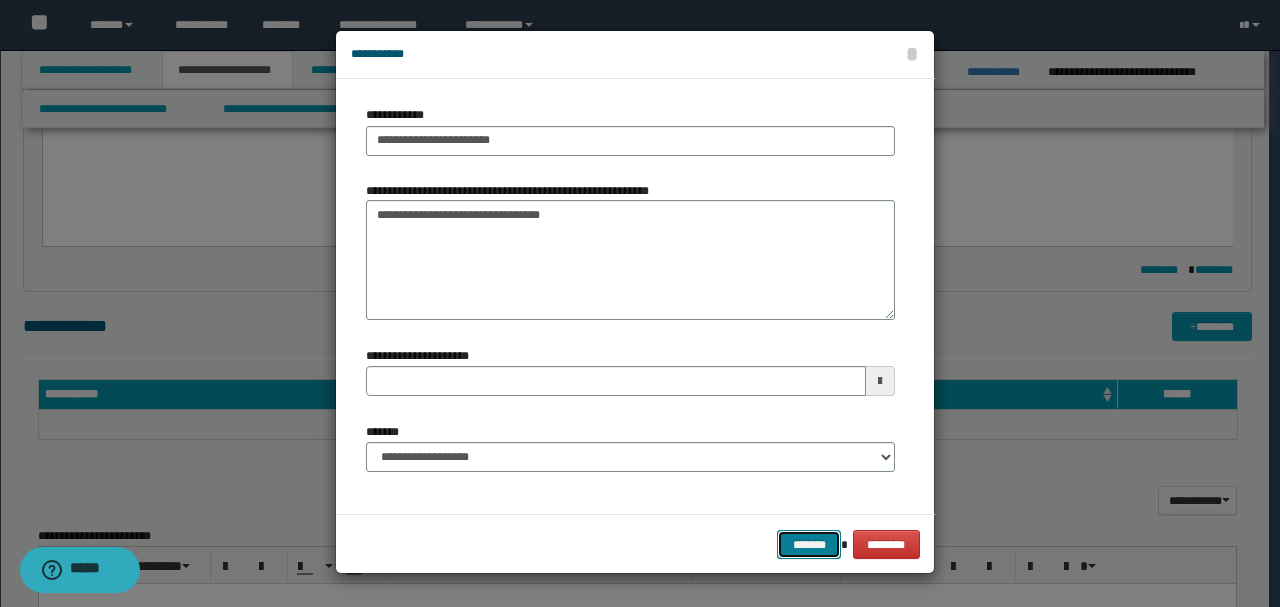 click on "*******" at bounding box center (809, 544) 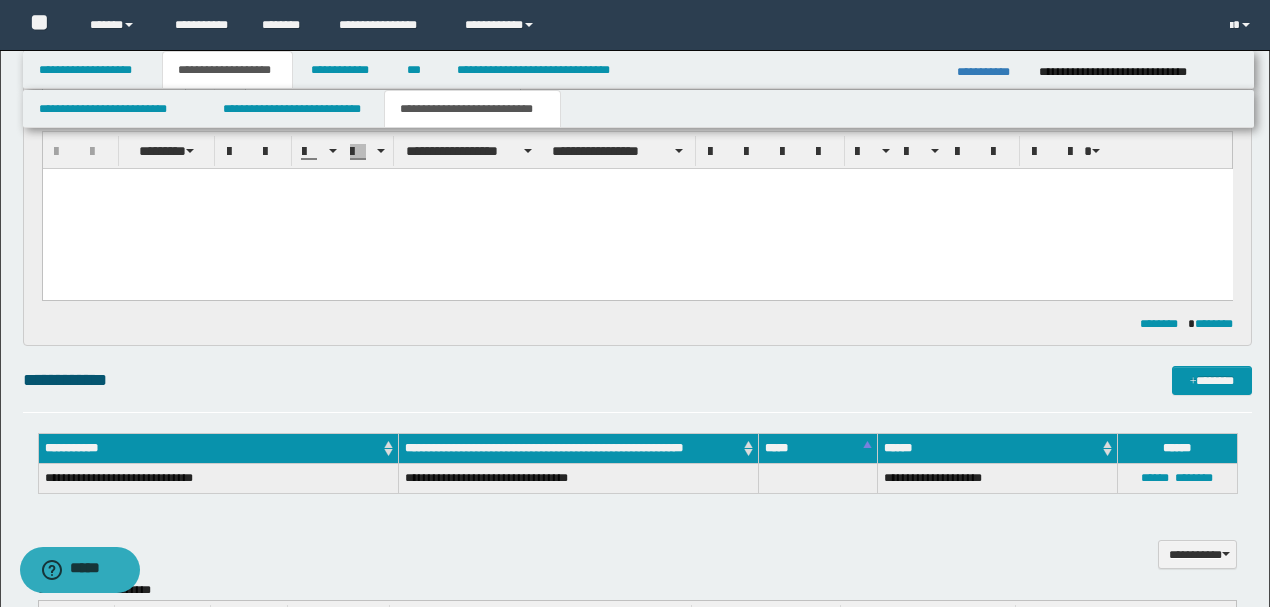 scroll, scrollTop: 533, scrollLeft: 0, axis: vertical 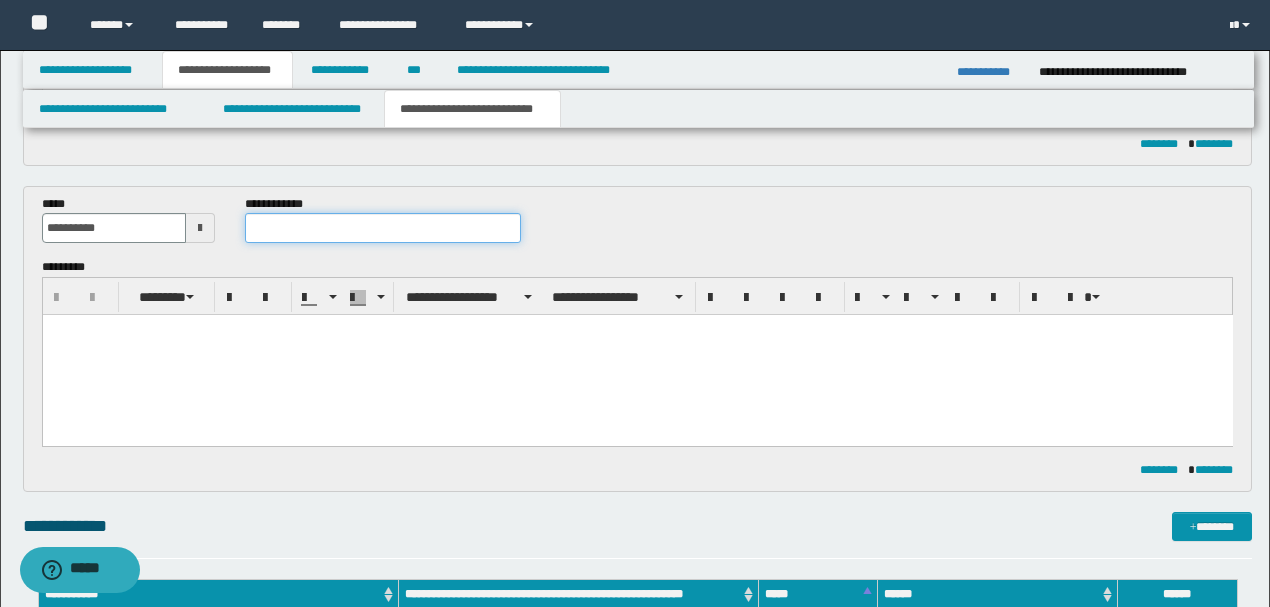 click at bounding box center [382, 228] 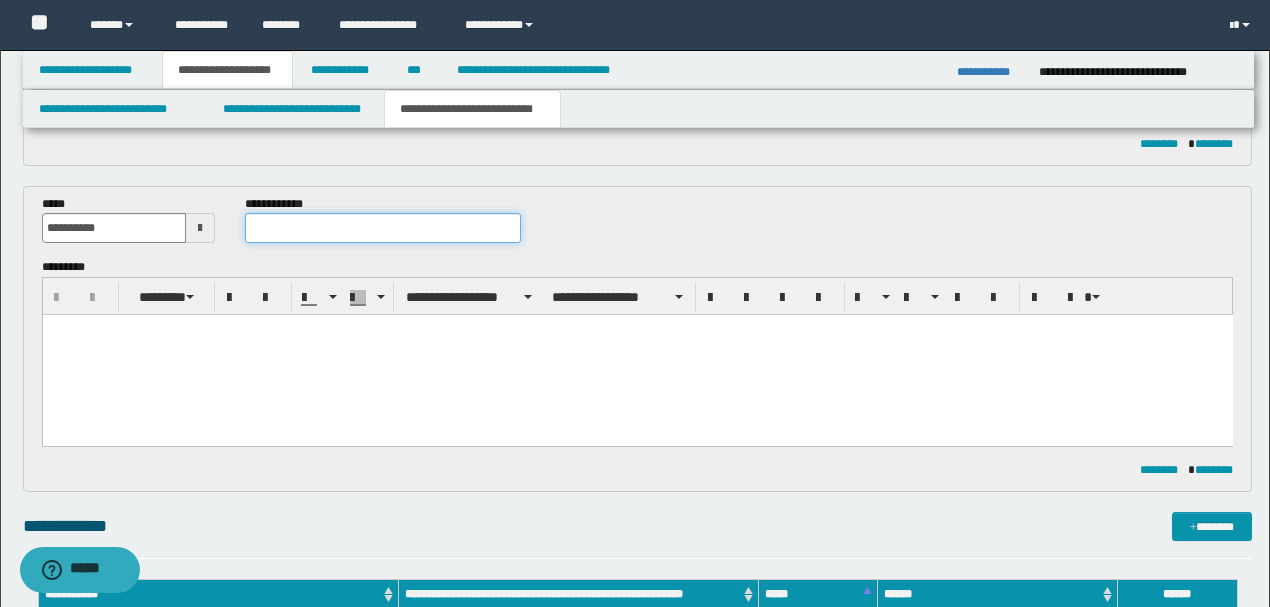 paste on "**********" 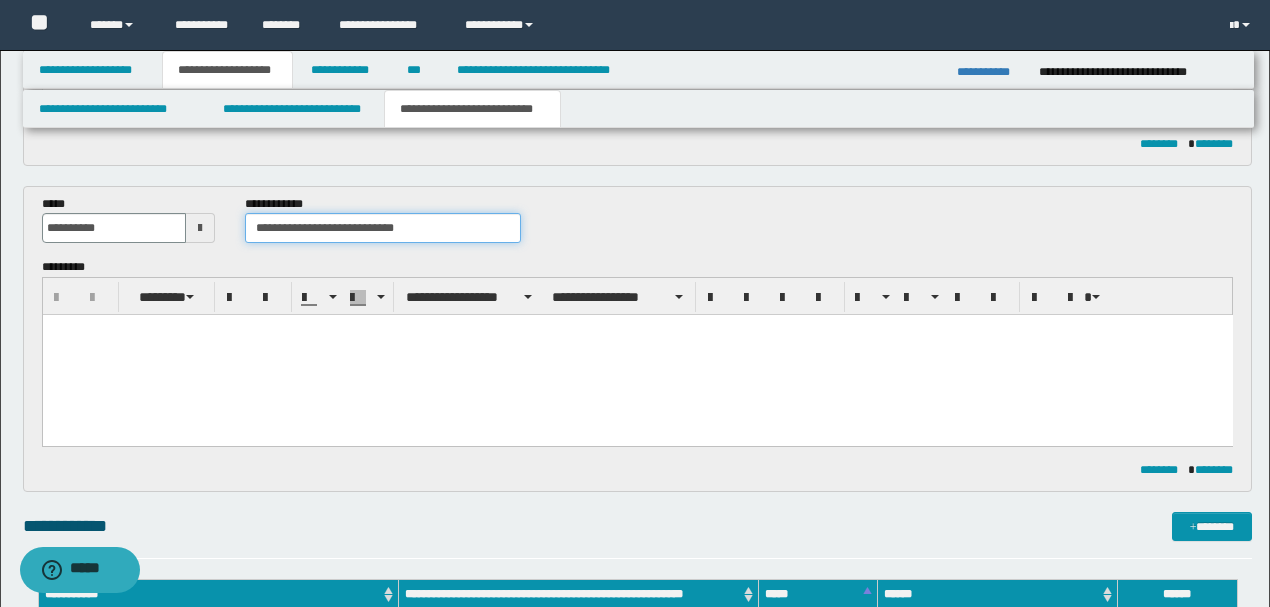 type on "**********" 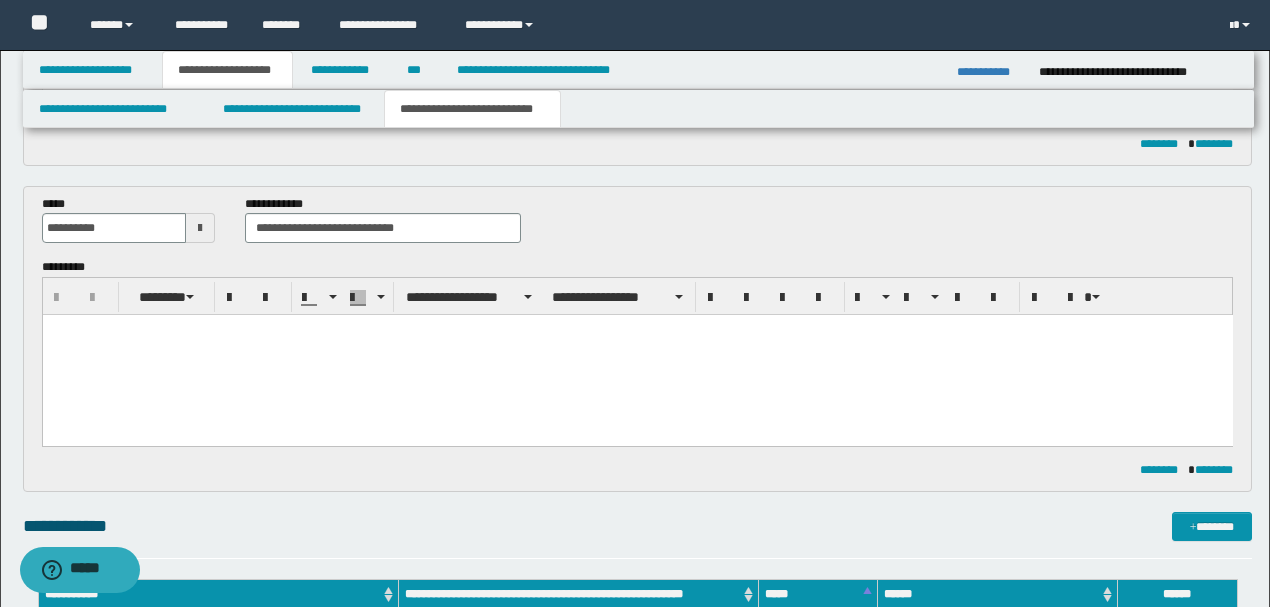 click on "**********" at bounding box center (638, -50) 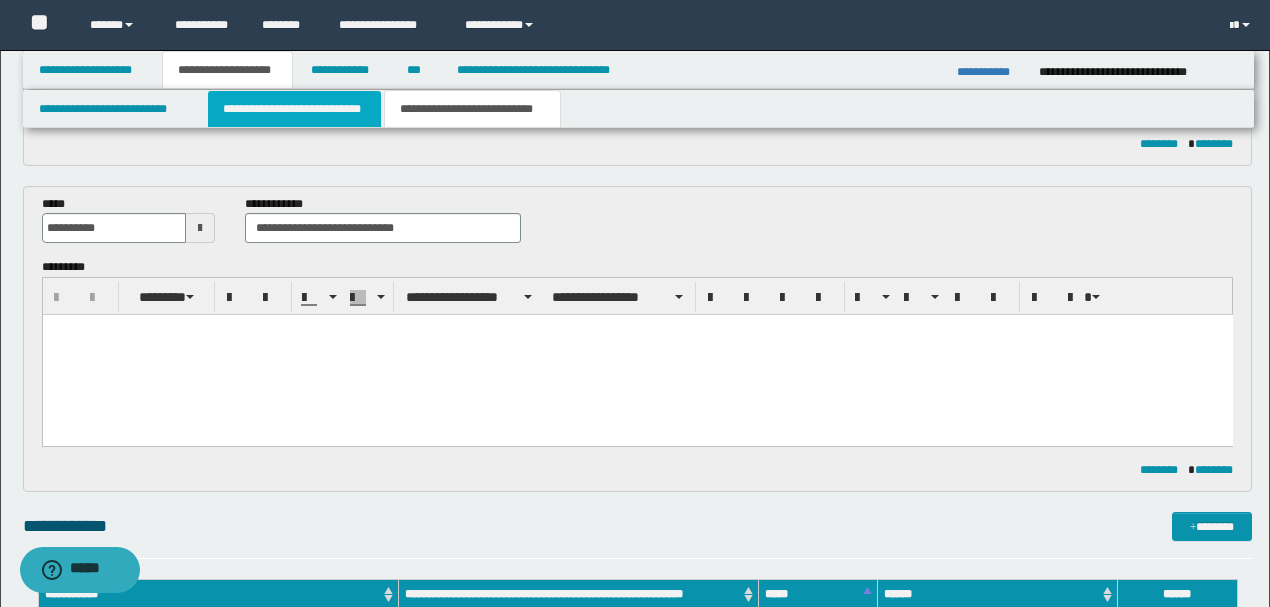 click on "**********" at bounding box center [294, 109] 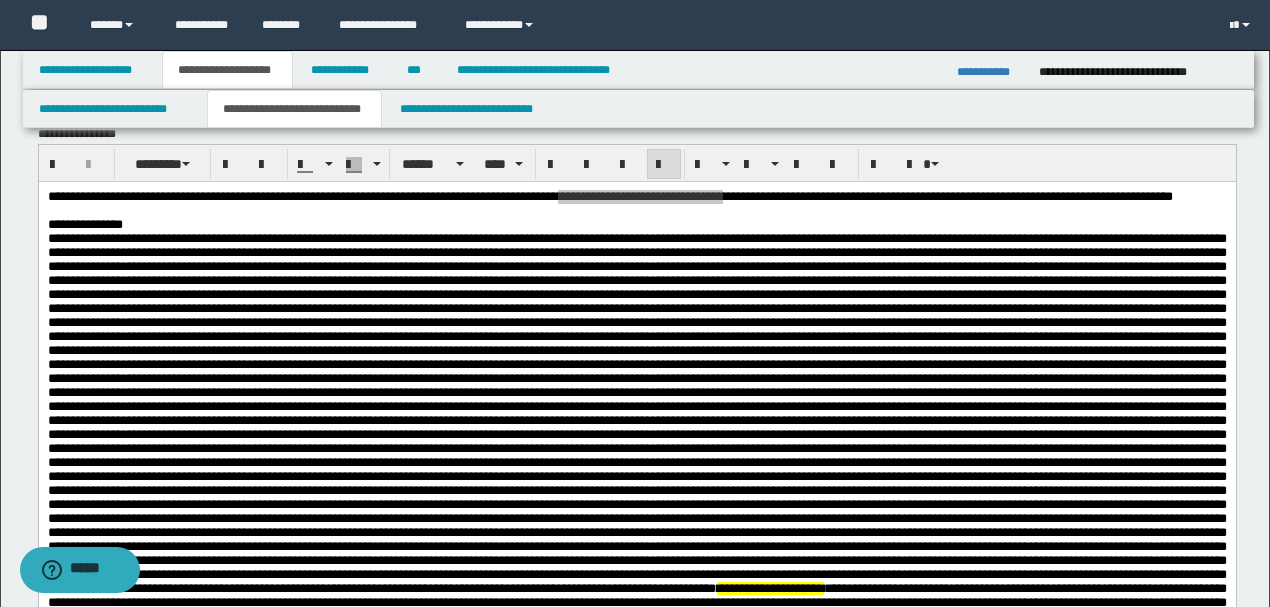 scroll, scrollTop: 0, scrollLeft: 0, axis: both 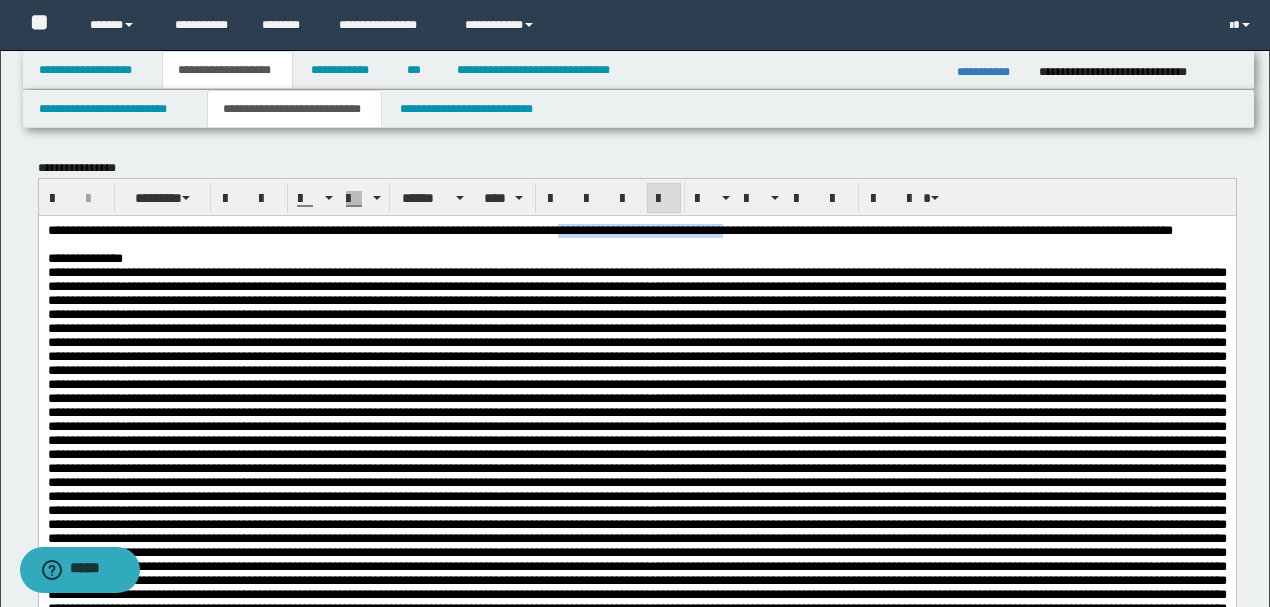 click on "**********" at bounding box center (636, 488) 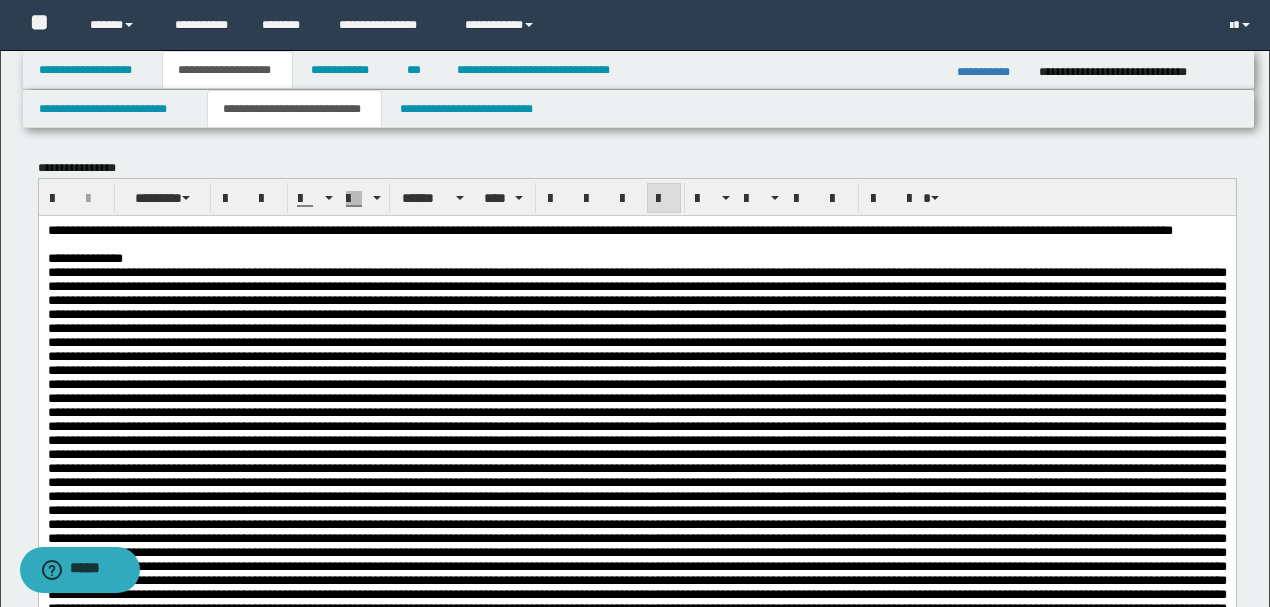 click on "**********" at bounding box center [636, 488] 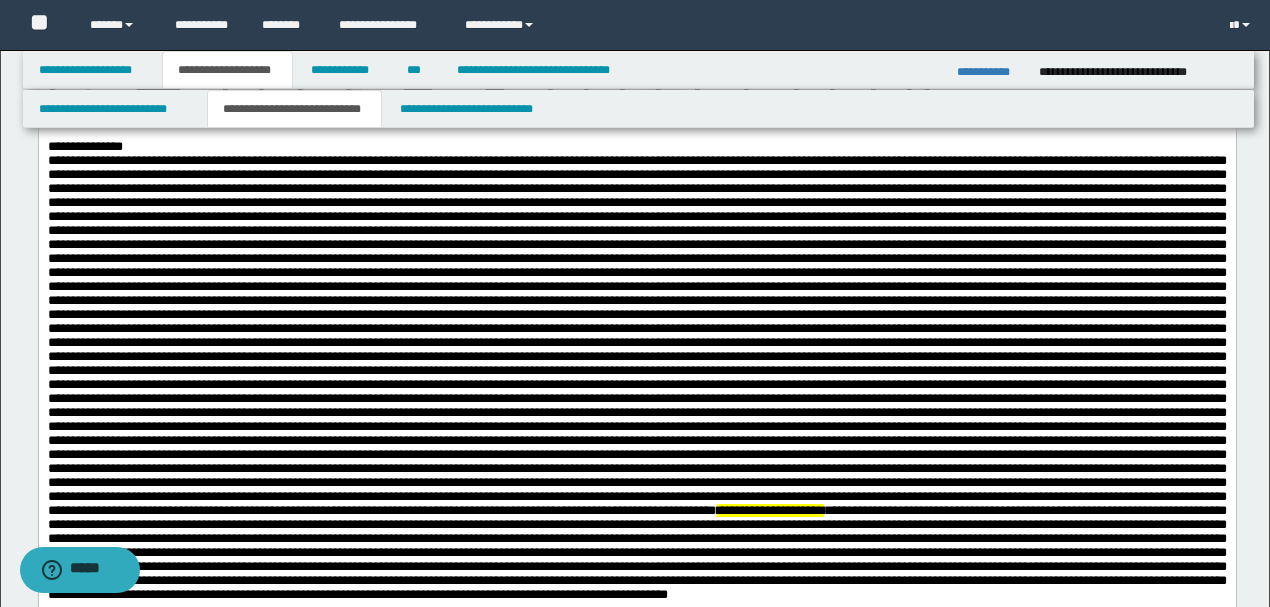 scroll, scrollTop: 133, scrollLeft: 0, axis: vertical 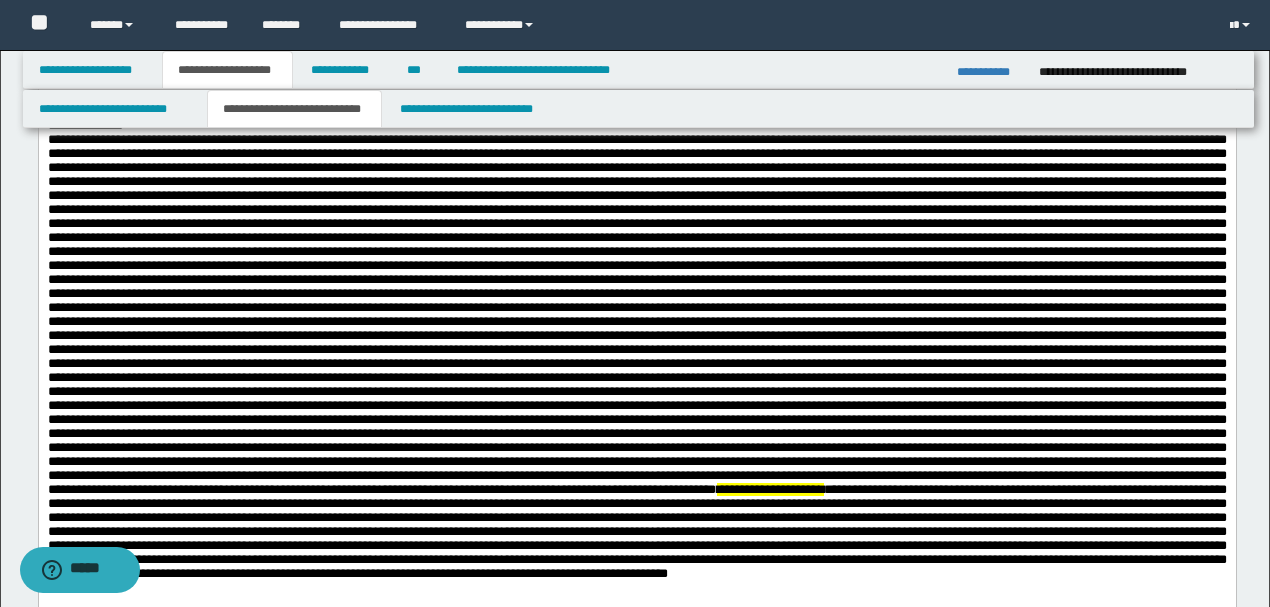 click on "**********" at bounding box center (636, 355) 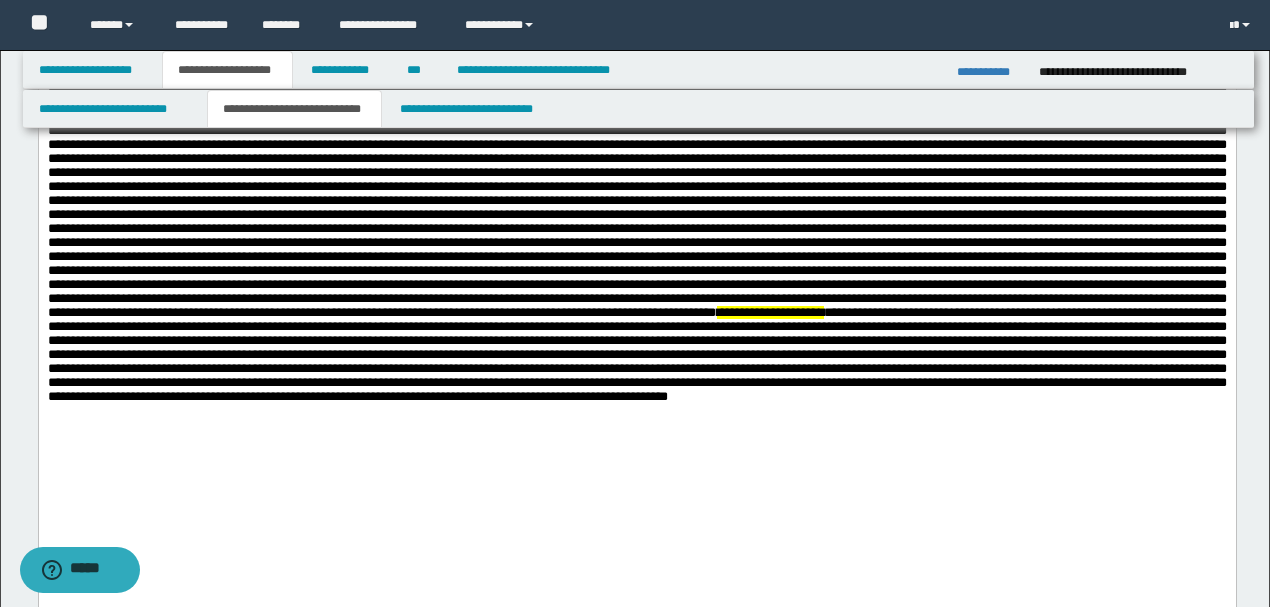 scroll, scrollTop: 333, scrollLeft: 0, axis: vertical 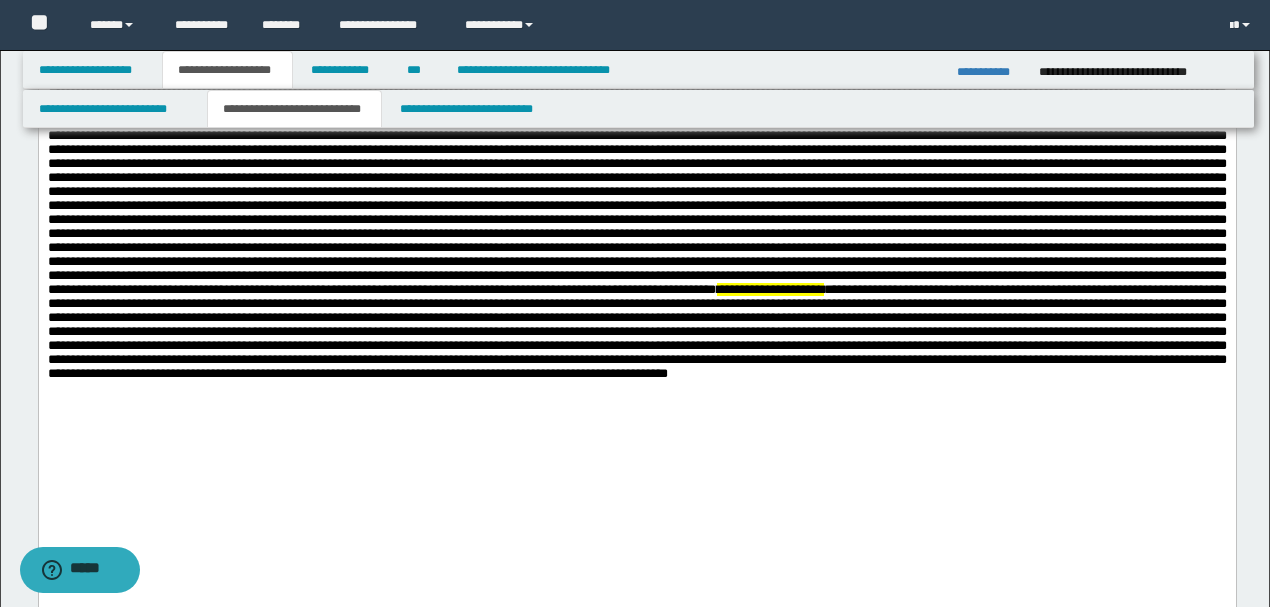 click on "**********" at bounding box center [636, 156] 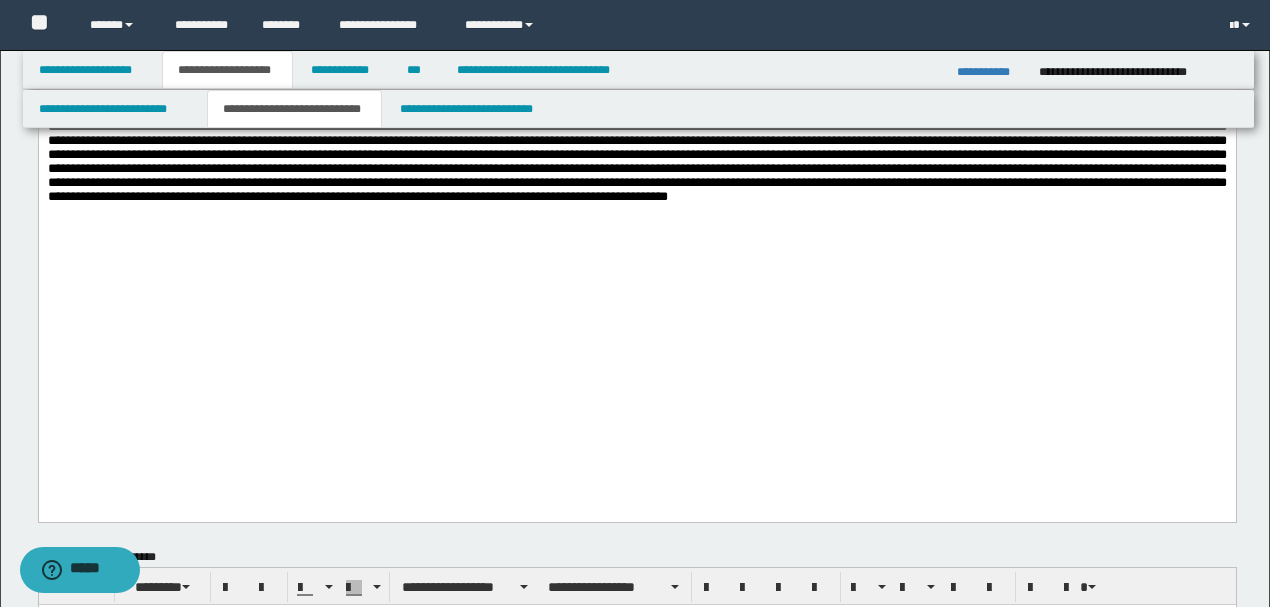 scroll, scrollTop: 533, scrollLeft: 0, axis: vertical 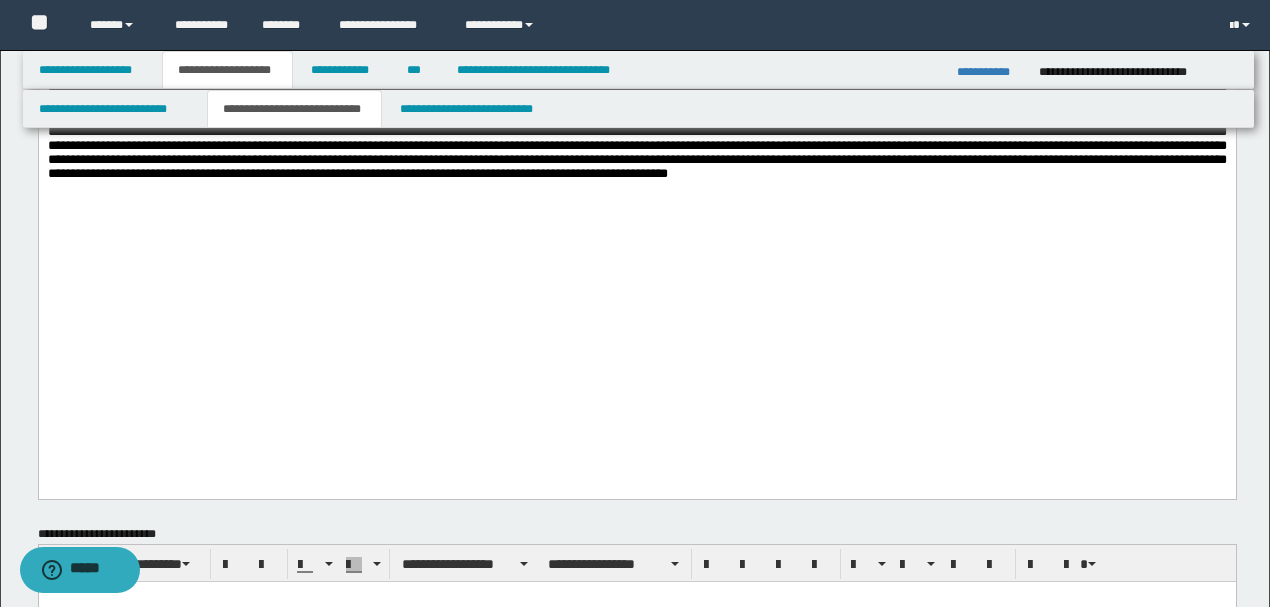 click on "**********" at bounding box center (636, -44) 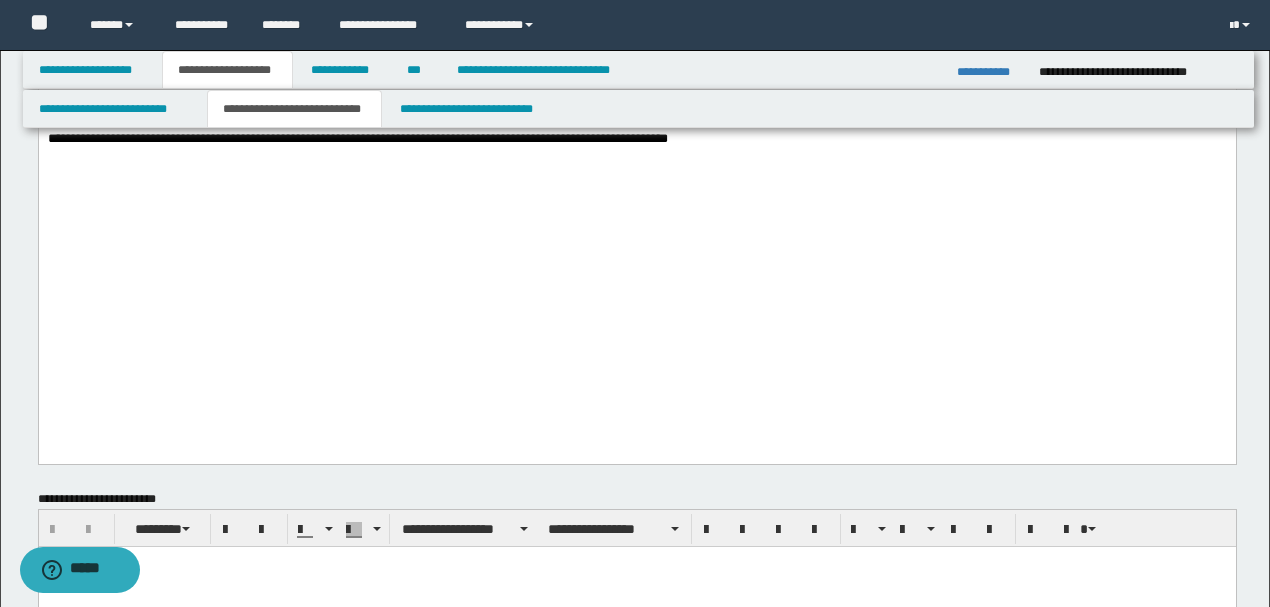 scroll, scrollTop: 600, scrollLeft: 0, axis: vertical 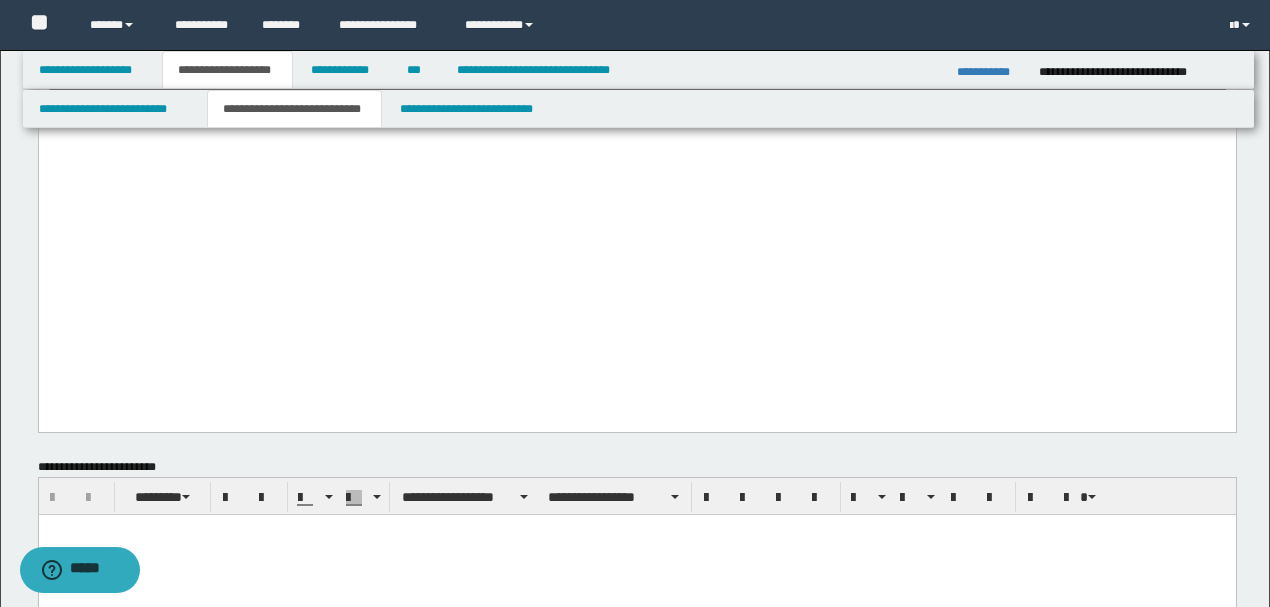 click on "**********" at bounding box center [636, -111] 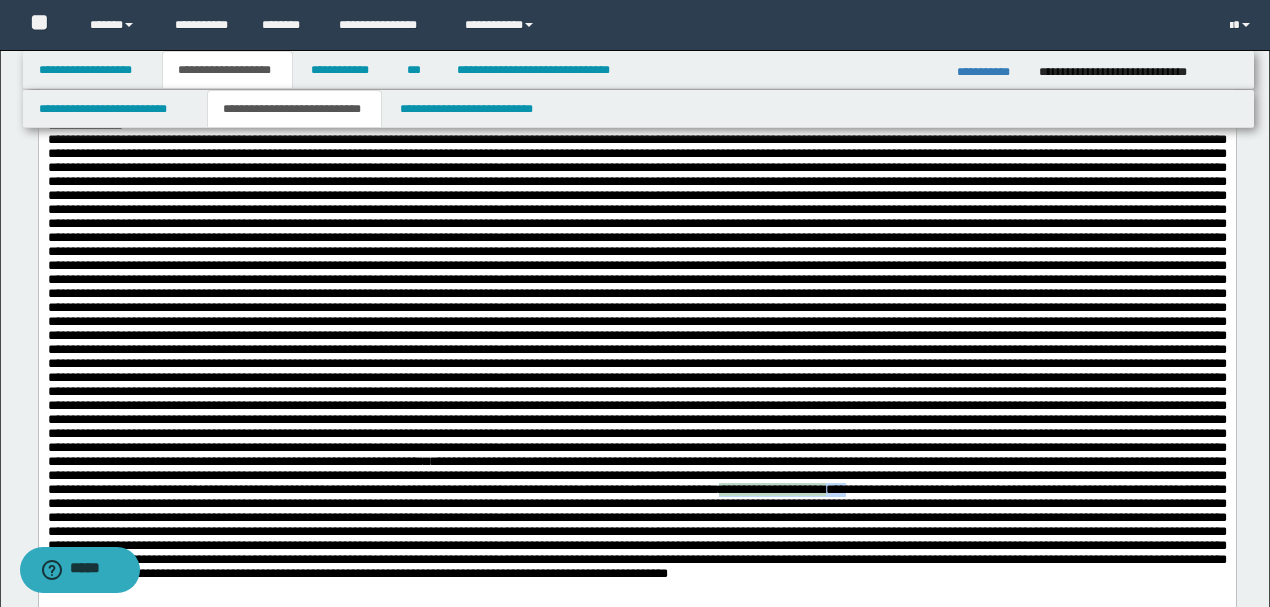 scroll, scrollTop: 0, scrollLeft: 0, axis: both 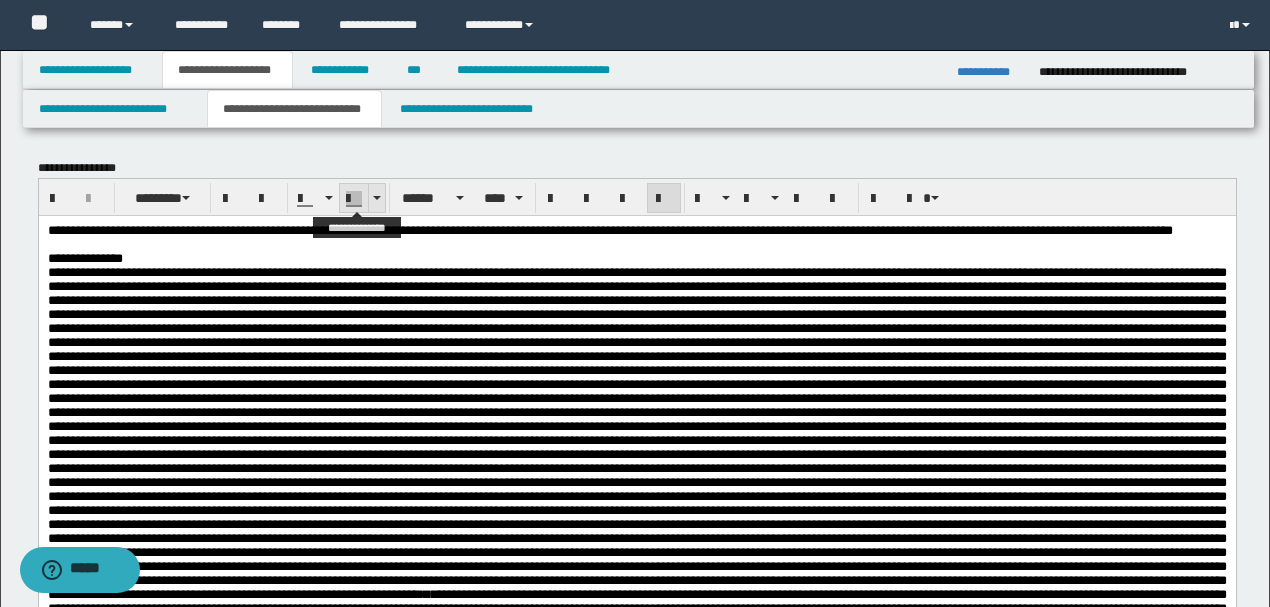 click at bounding box center (354, 199) 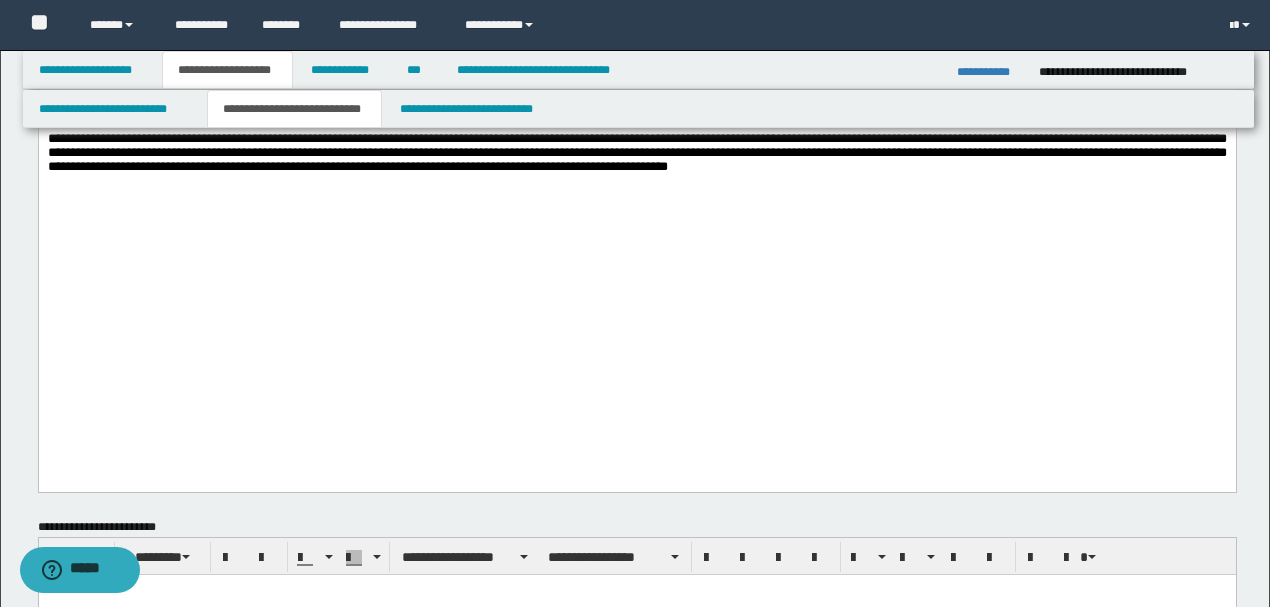 scroll, scrollTop: 533, scrollLeft: 0, axis: vertical 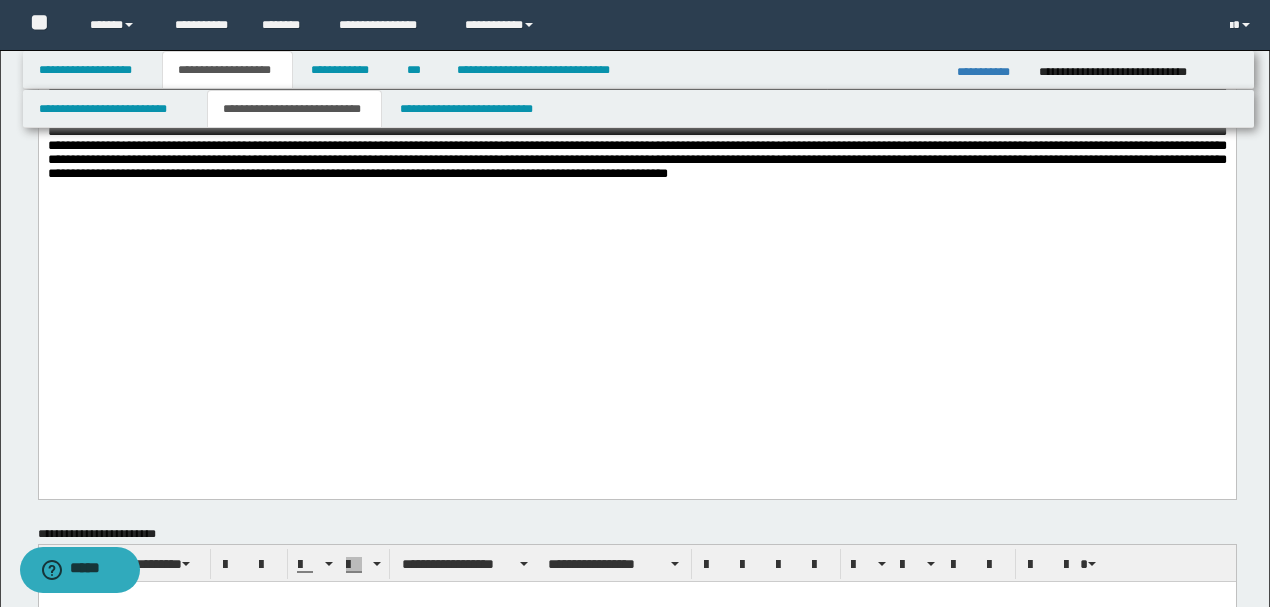 click on "[FIRST] [LAST] [STREET] [CITY], [STATE] [ZIP]" at bounding box center (636, -44) 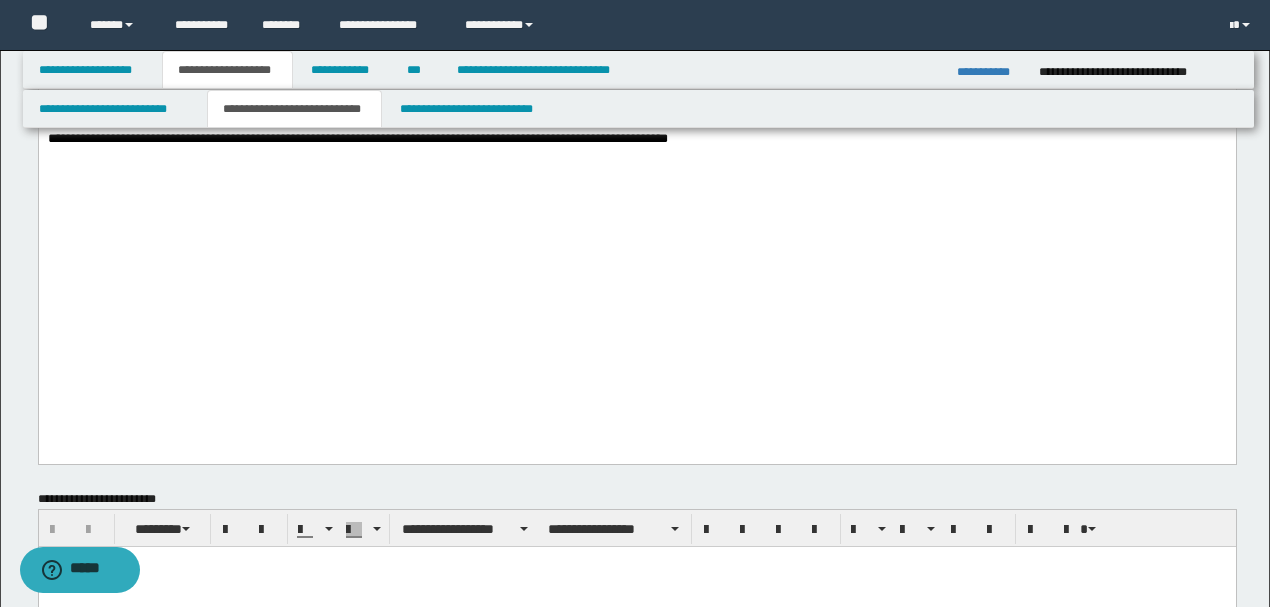 scroll, scrollTop: 600, scrollLeft: 0, axis: vertical 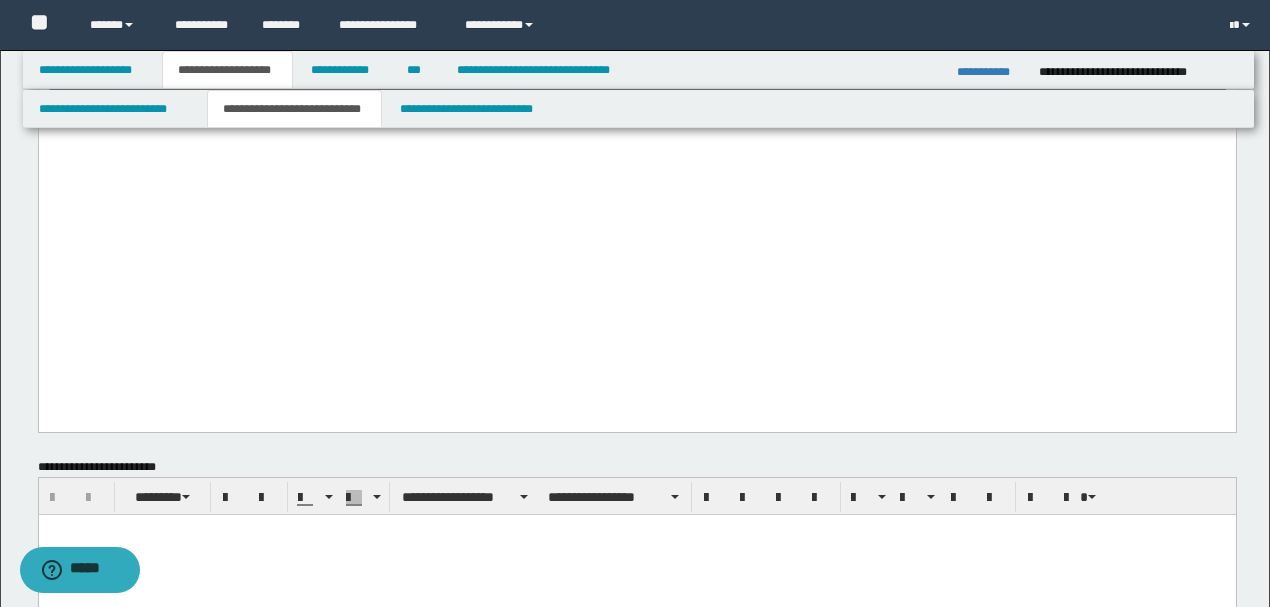 click on "[FIRST] [LAST] [STREET] [CITY], [STATE] [ZIP]" at bounding box center (636, -111) 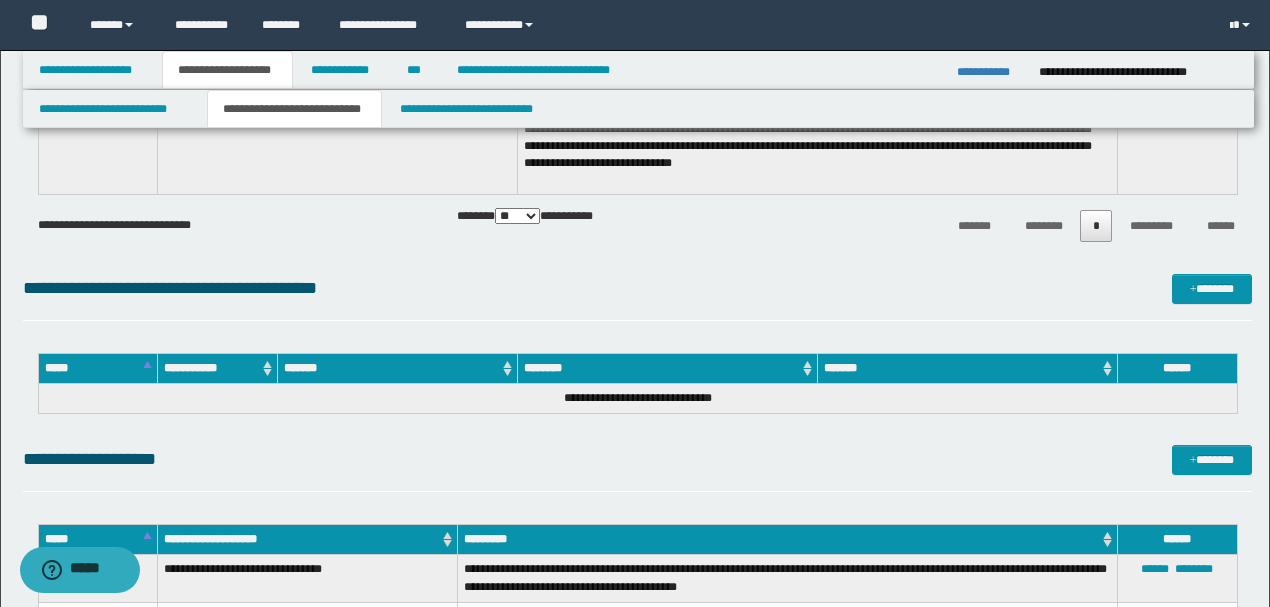 scroll, scrollTop: 1733, scrollLeft: 0, axis: vertical 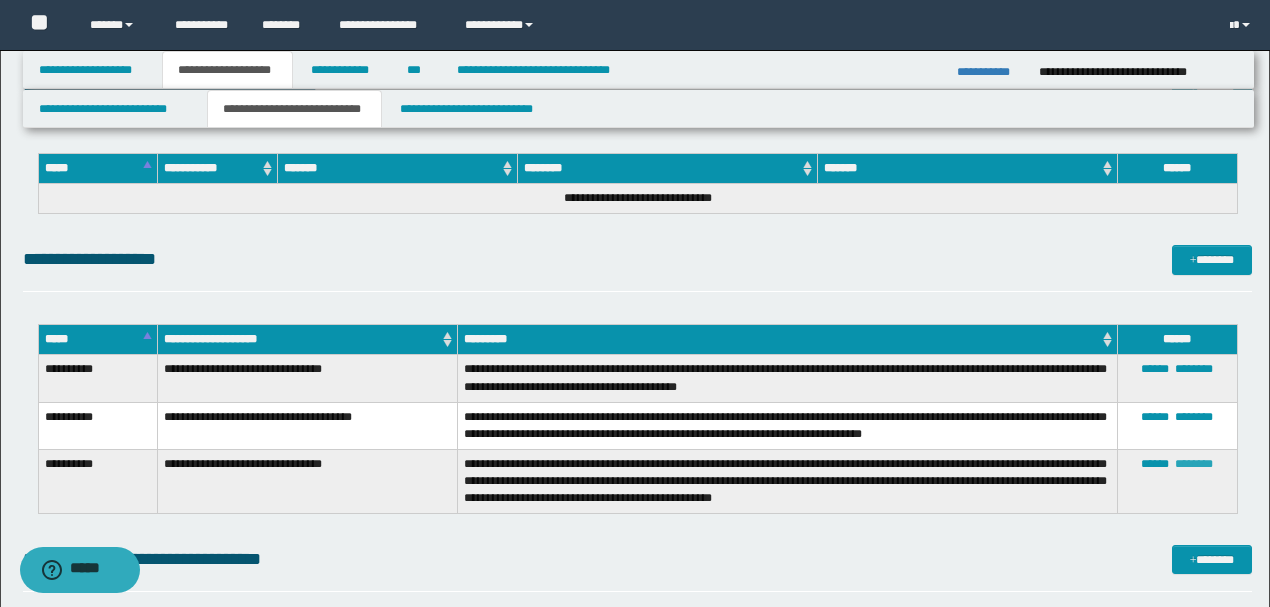 click on "********" at bounding box center (1194, 464) 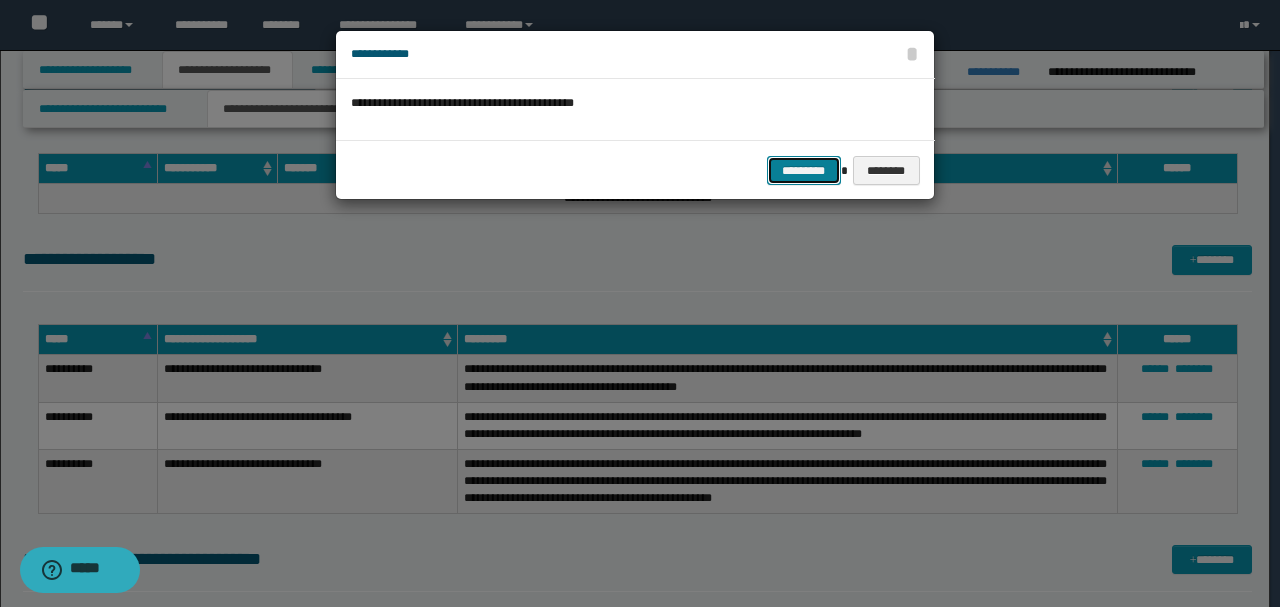 click on "*********" at bounding box center [804, 170] 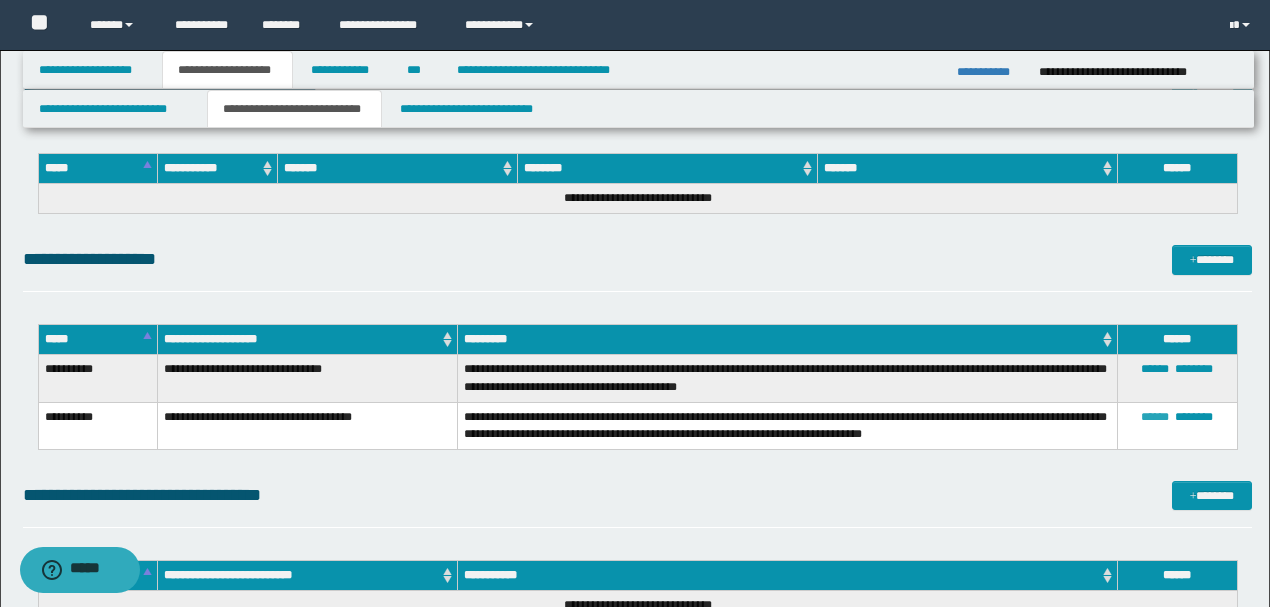 click on "******" at bounding box center [1155, 417] 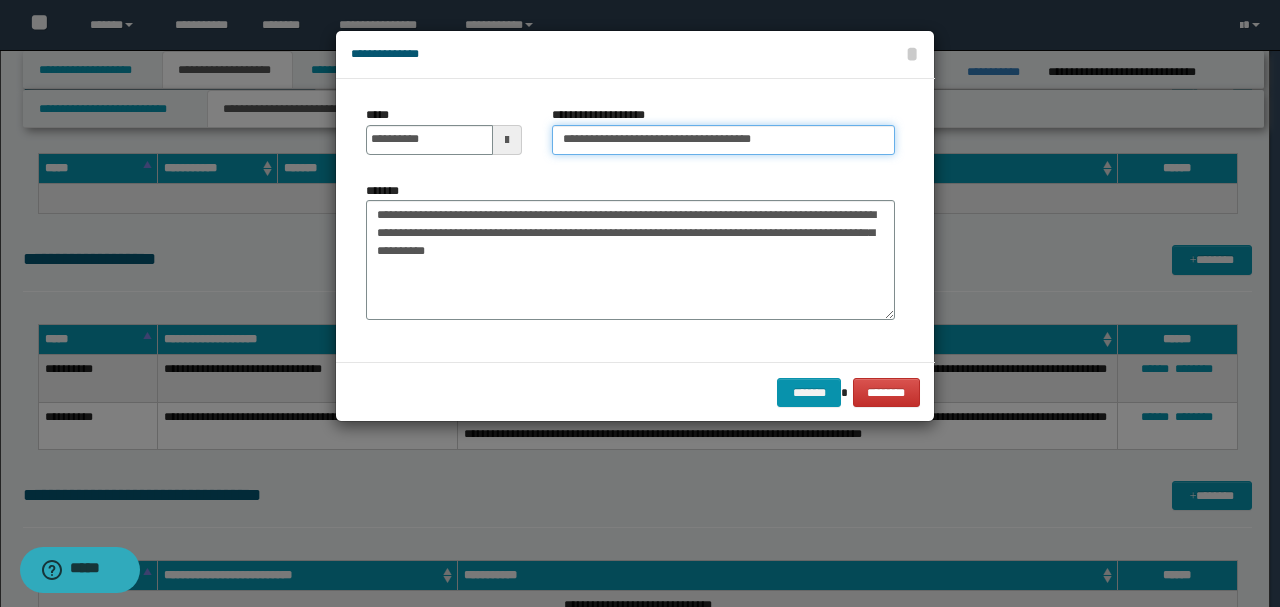 click on "**********" at bounding box center [723, 140] 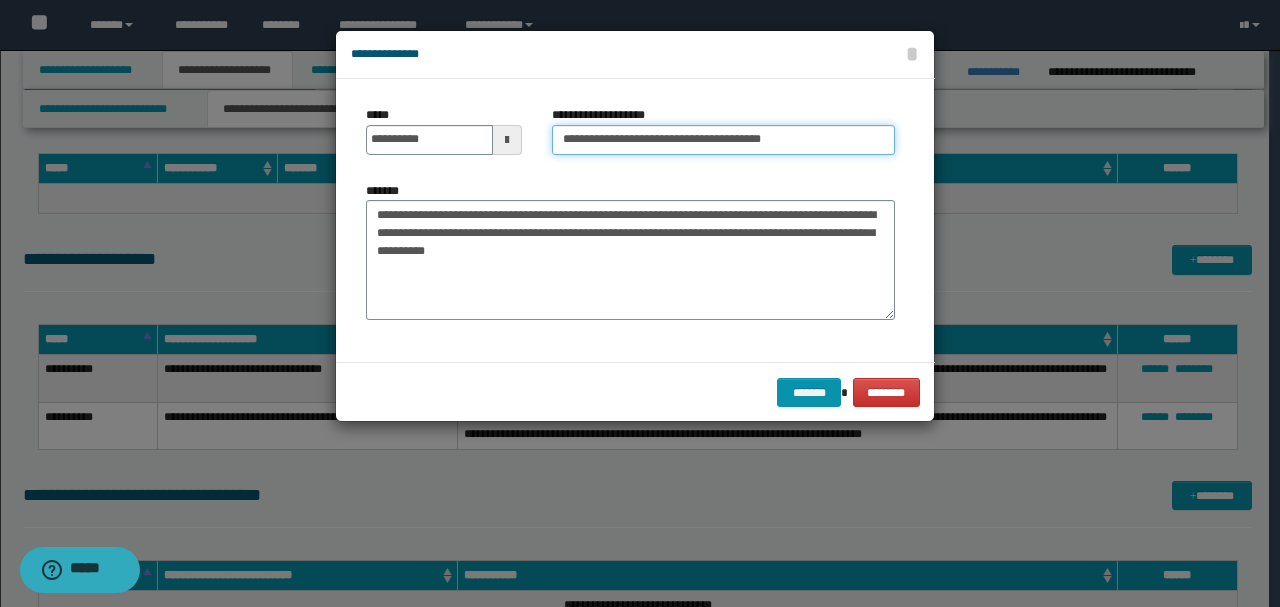 type on "**********" 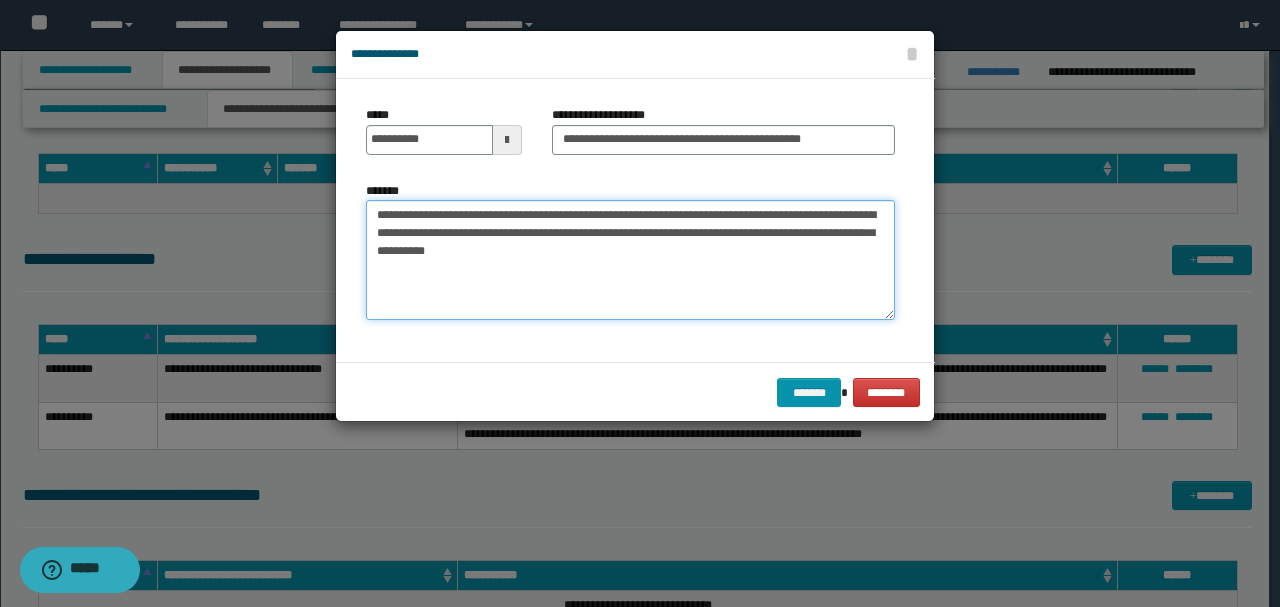 drag, startPoint x: 560, startPoint y: 252, endPoint x: 373, endPoint y: 209, distance: 191.88017 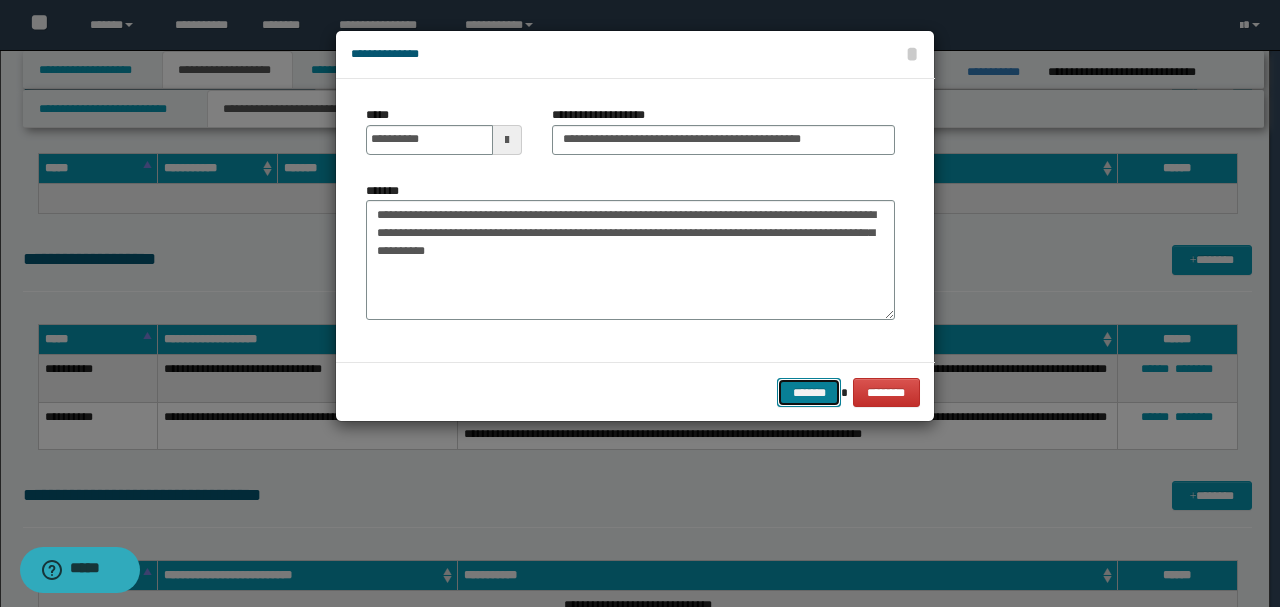 click on "*******" at bounding box center [809, 392] 